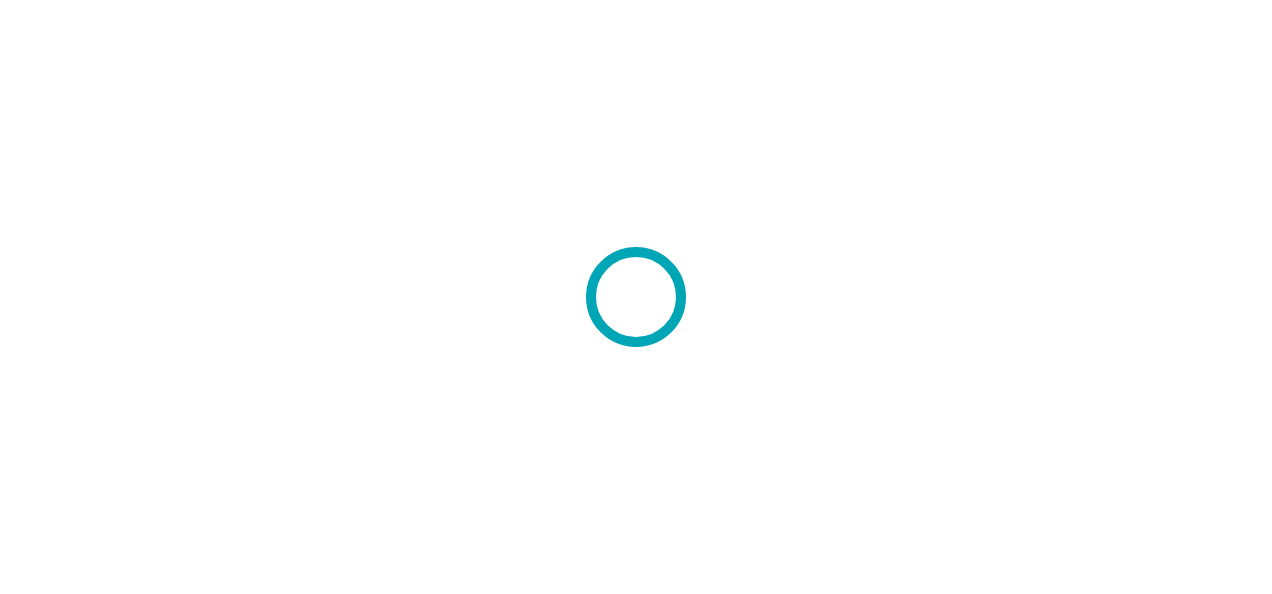 scroll, scrollTop: 0, scrollLeft: 0, axis: both 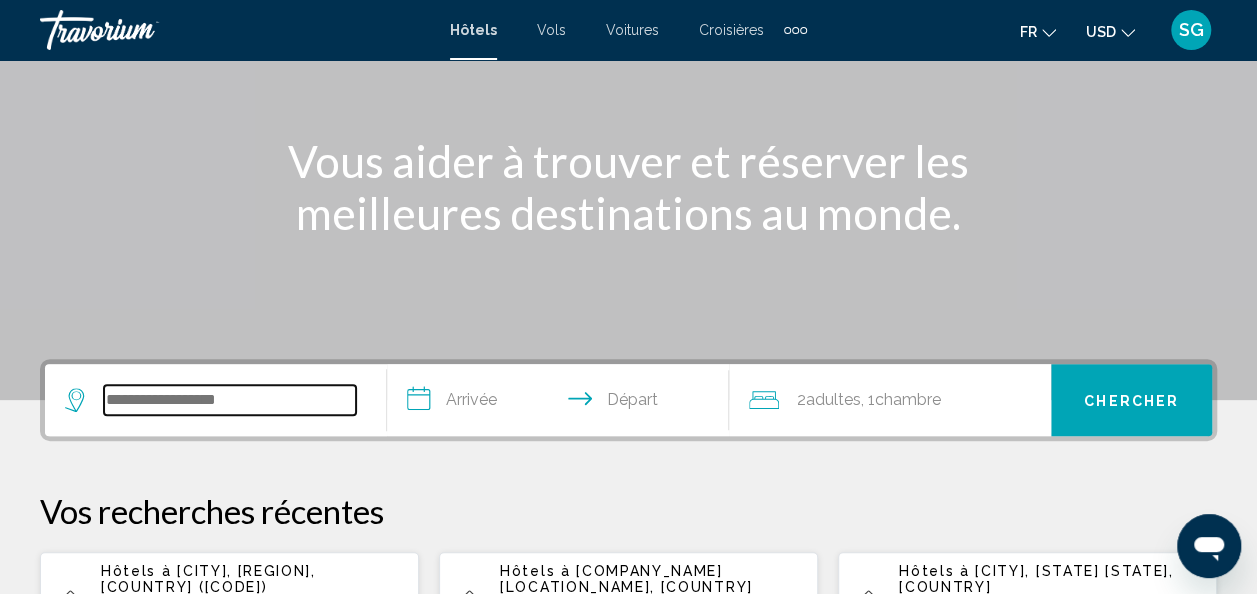 click at bounding box center (230, 400) 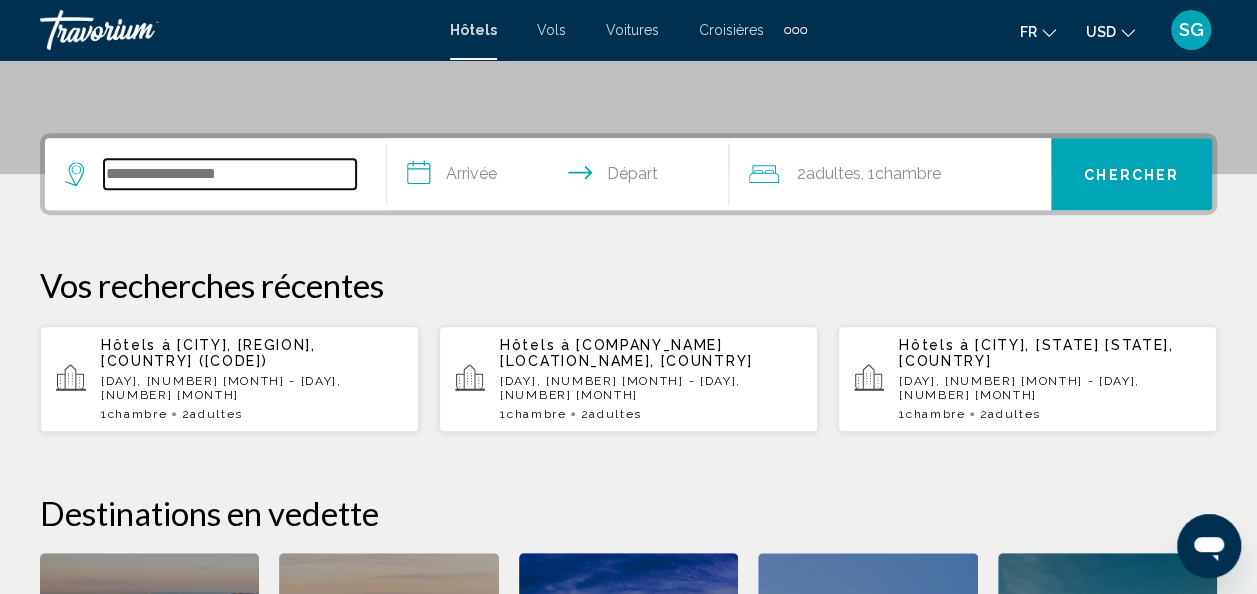 scroll, scrollTop: 494, scrollLeft: 0, axis: vertical 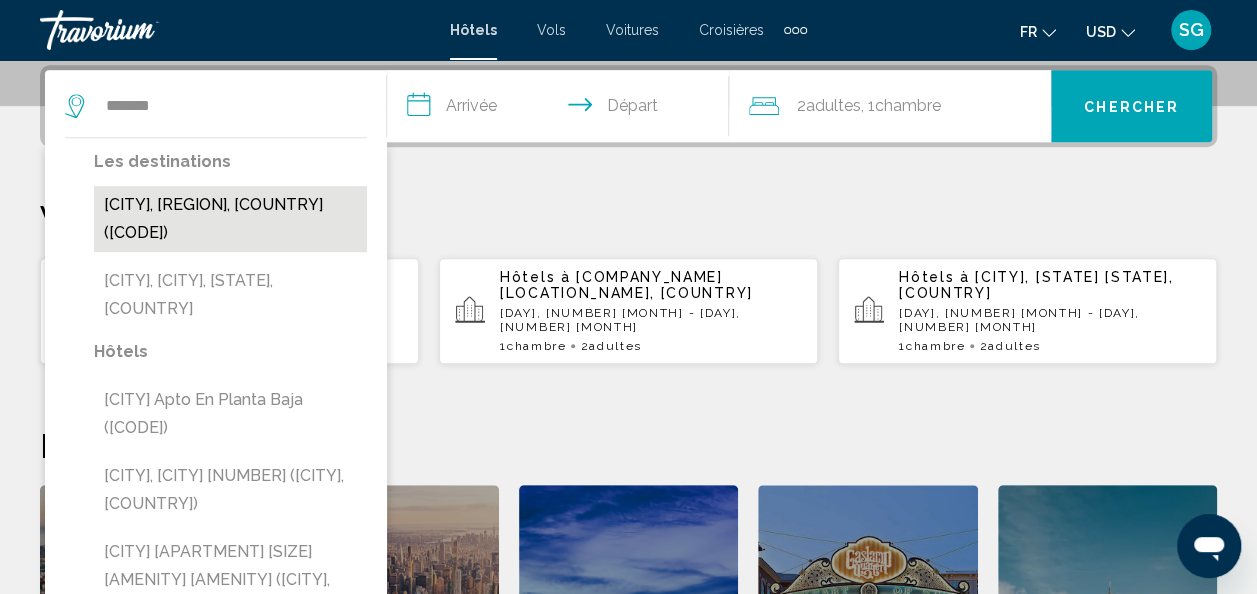 click on "[CITY], [REGION], [COUNTRY] ([CODE])" at bounding box center [230, 219] 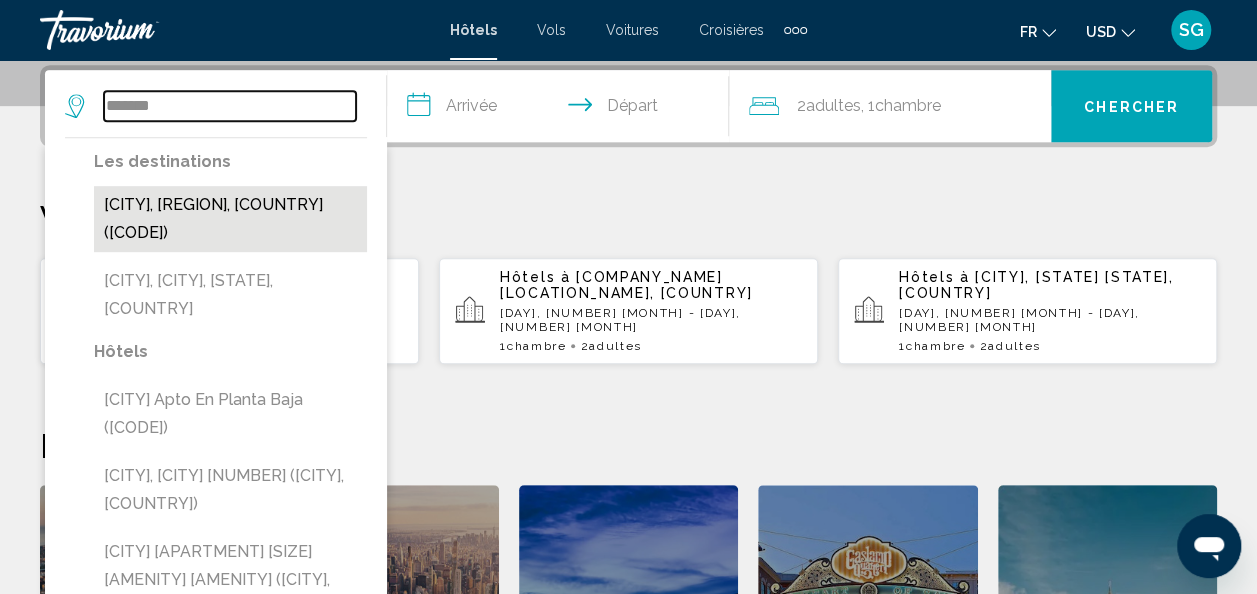 type on "**********" 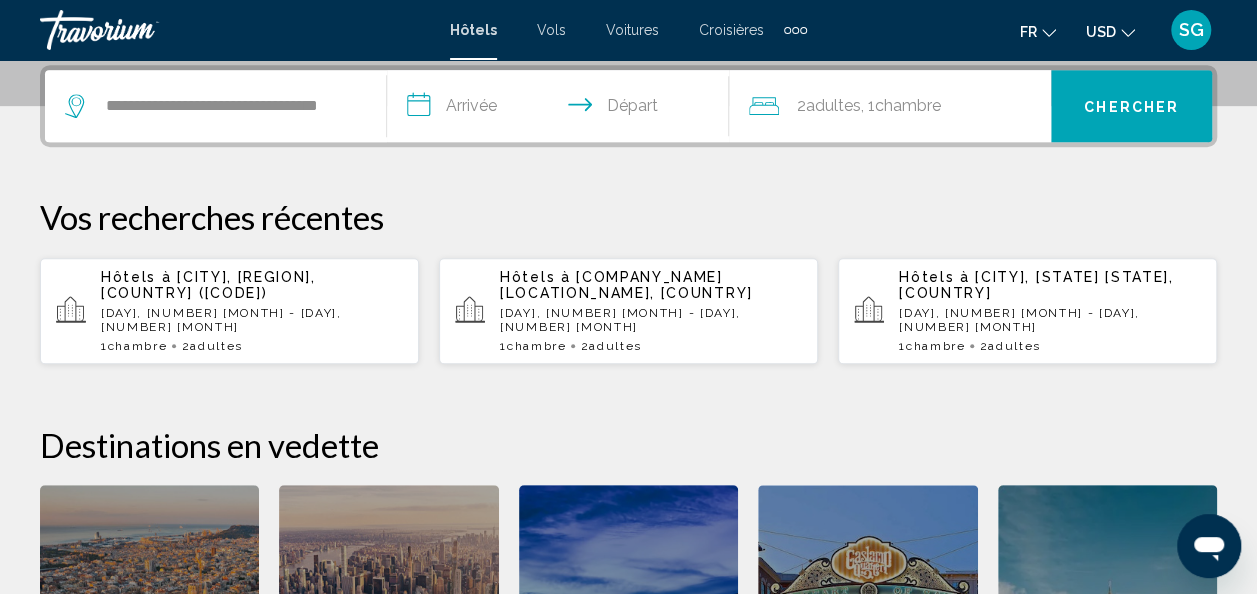 click on "**********" at bounding box center [562, 109] 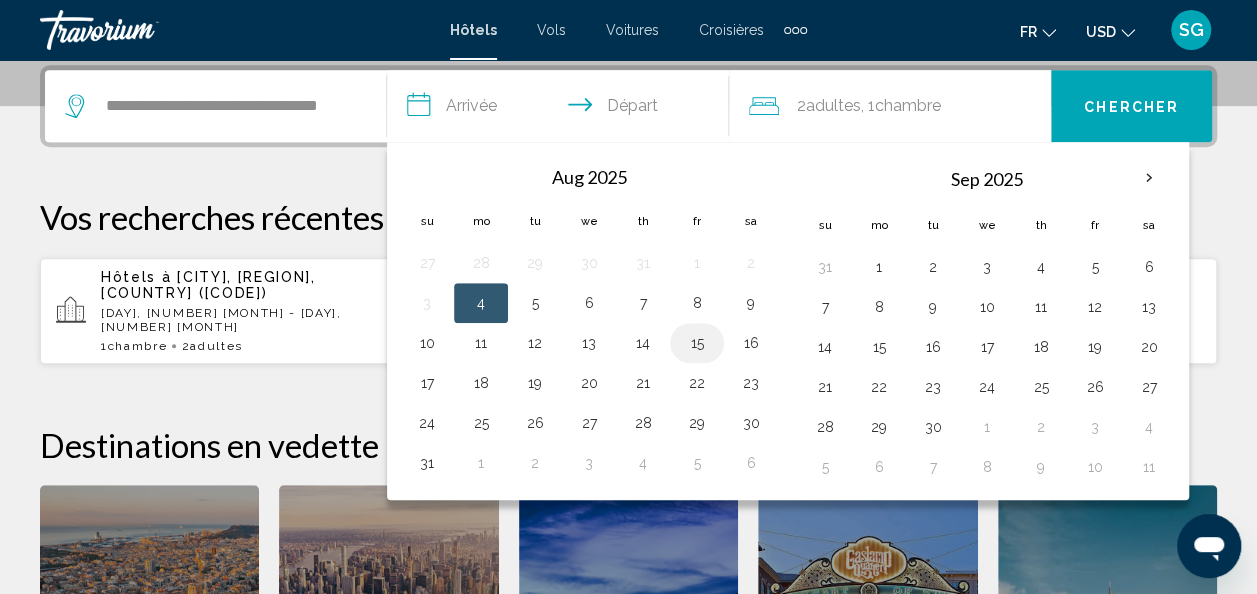 click on "15" at bounding box center (697, 343) 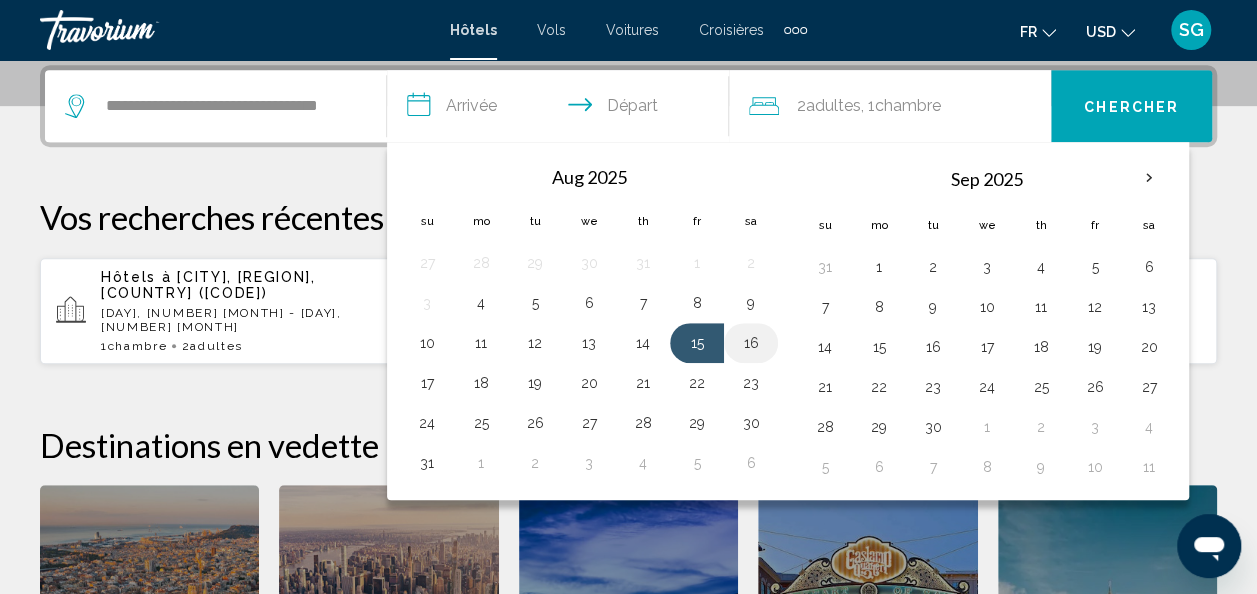click on "16" at bounding box center (751, 343) 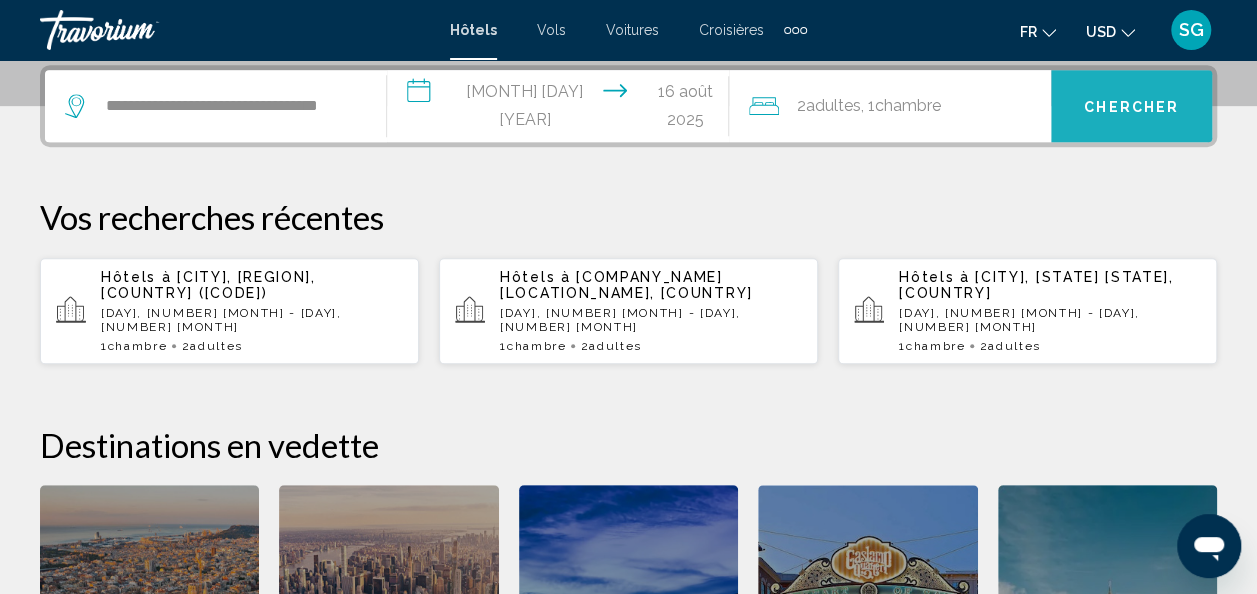 click on "Chercher" at bounding box center (1131, 107) 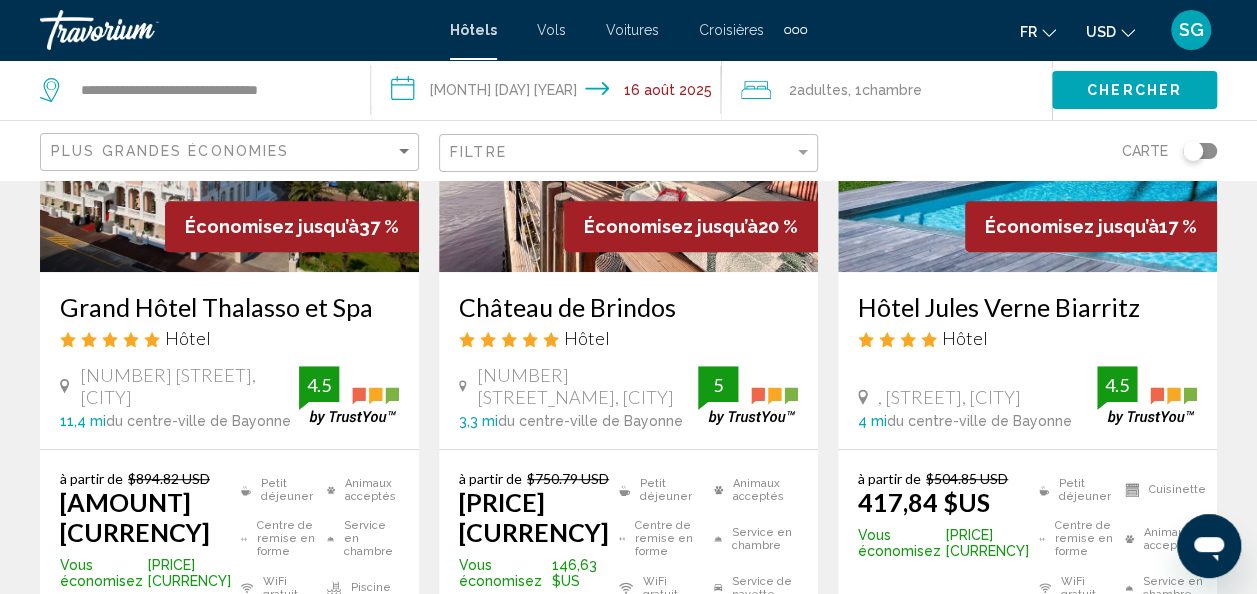 scroll, scrollTop: 300, scrollLeft: 0, axis: vertical 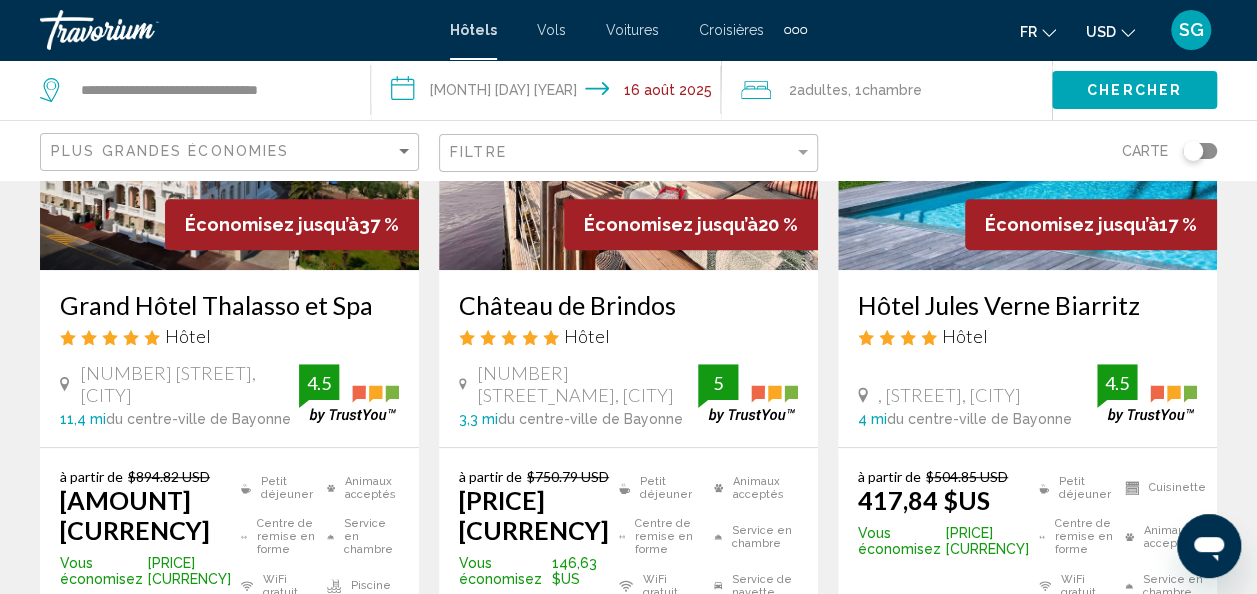 click 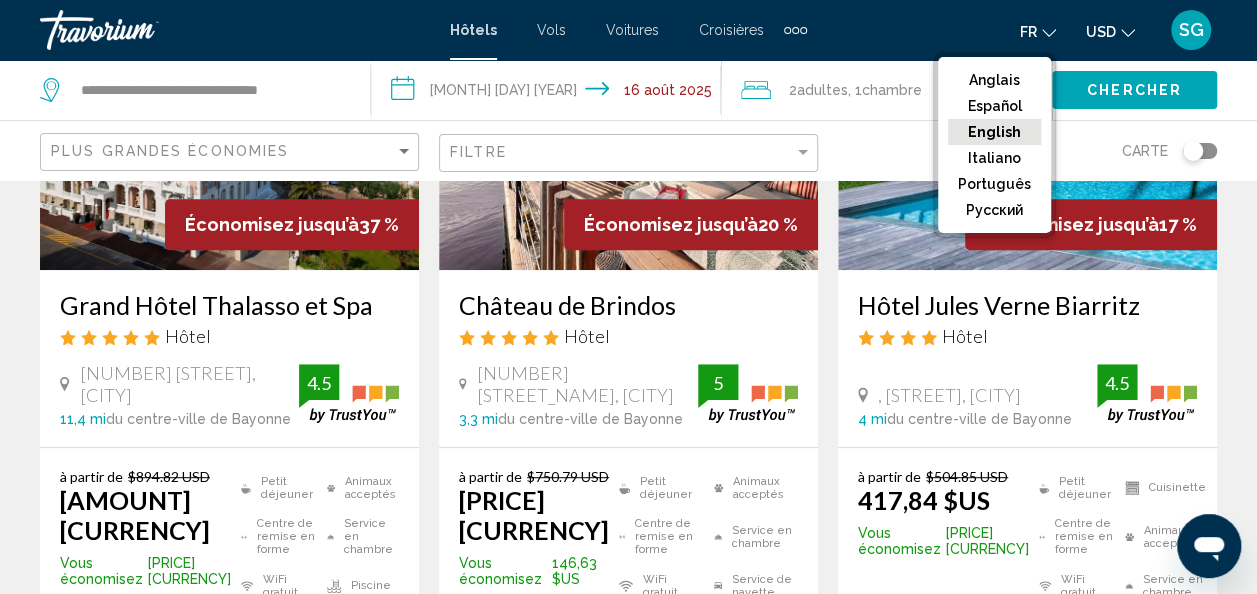 click 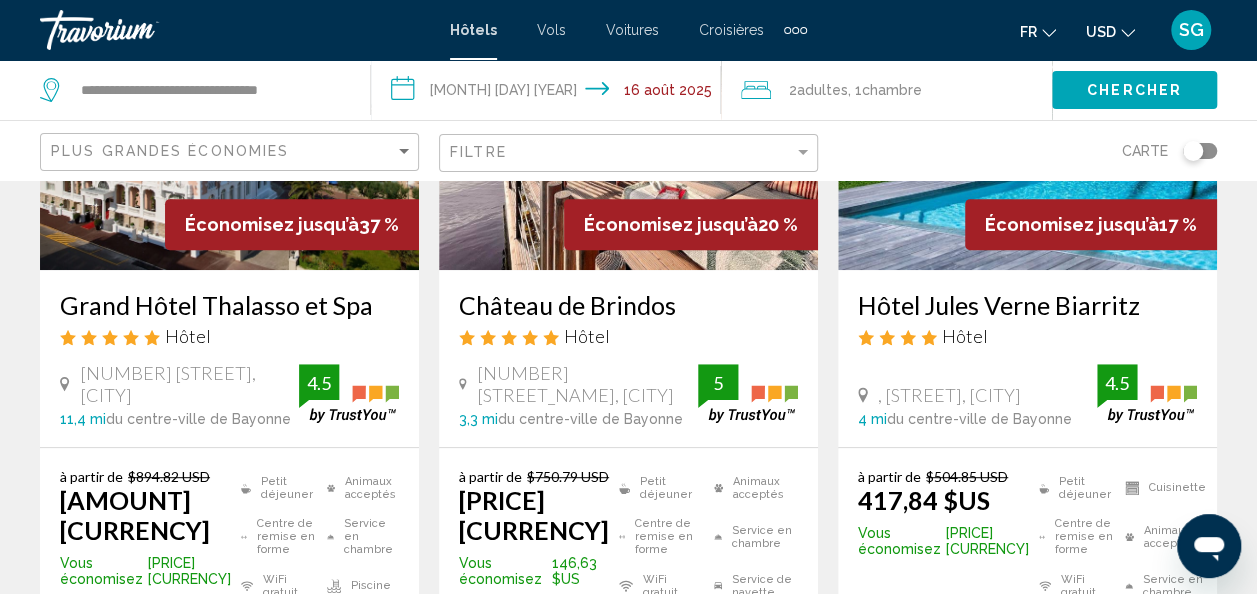 click 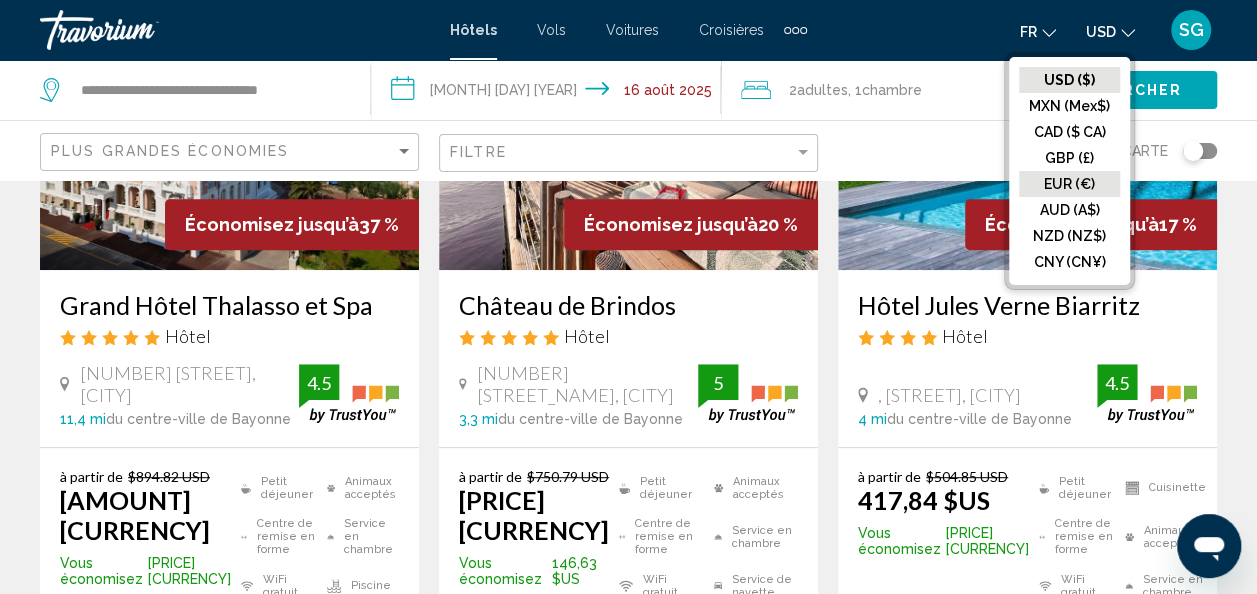 click on "EUR (€)" 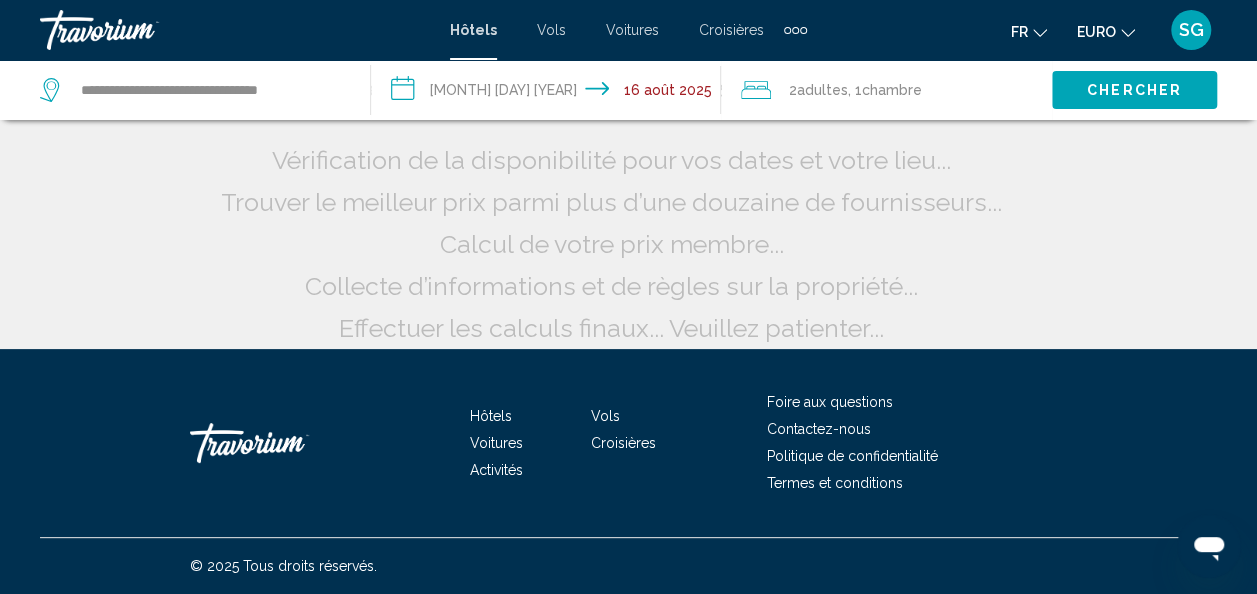 scroll, scrollTop: 62, scrollLeft: 0, axis: vertical 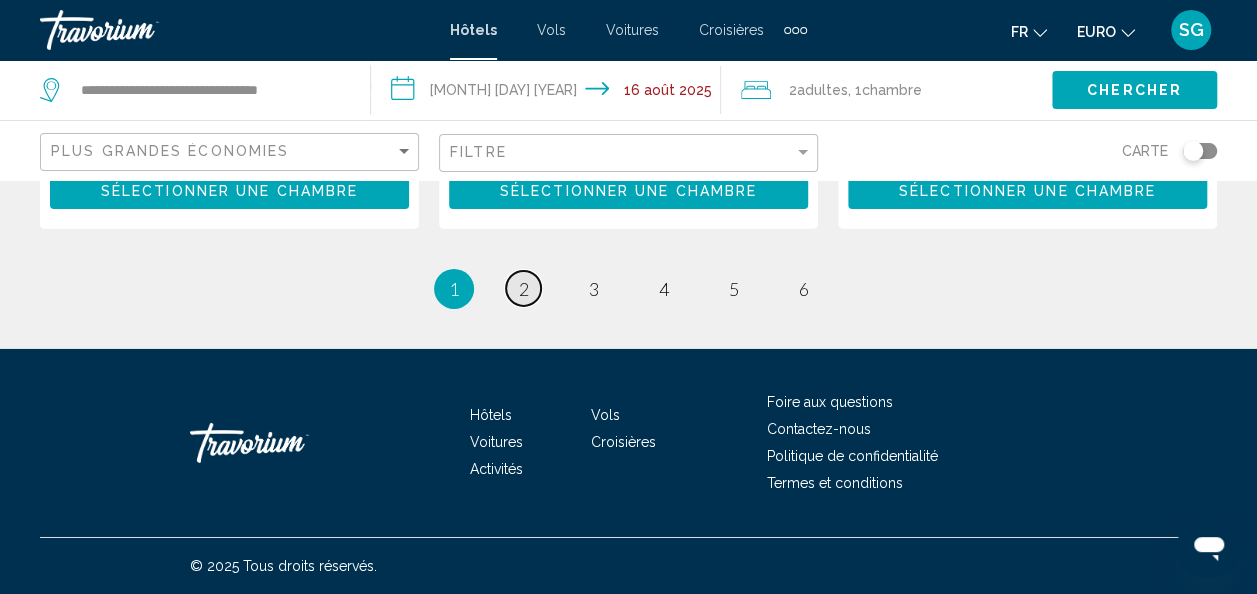 click on "2" at bounding box center [524, 289] 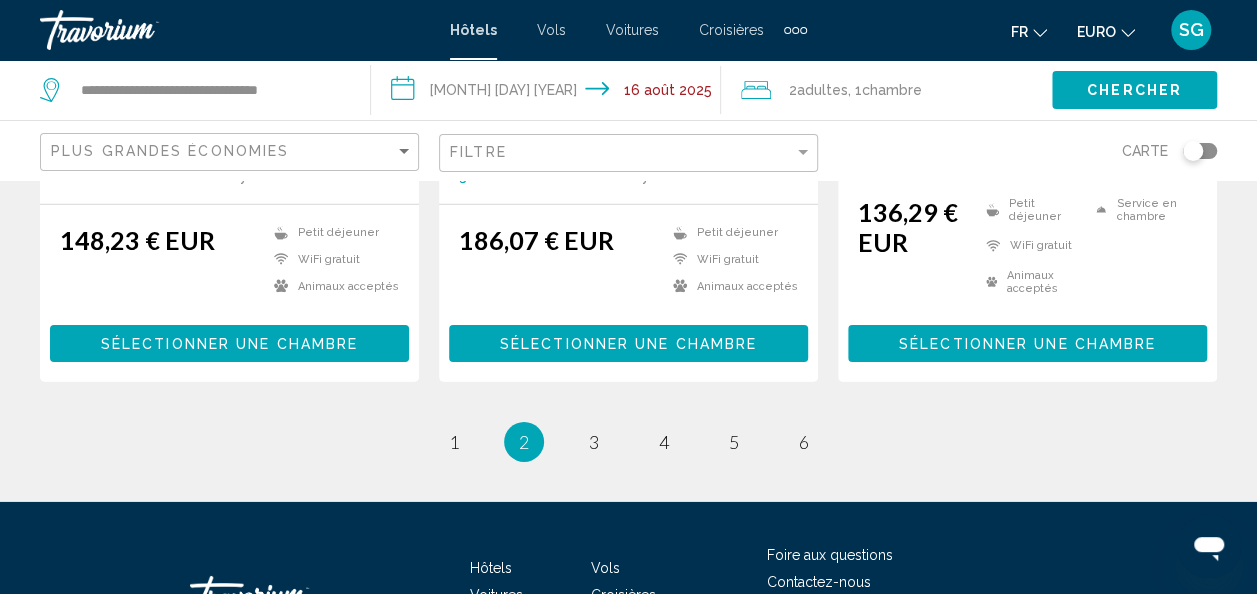 scroll, scrollTop: 3000, scrollLeft: 0, axis: vertical 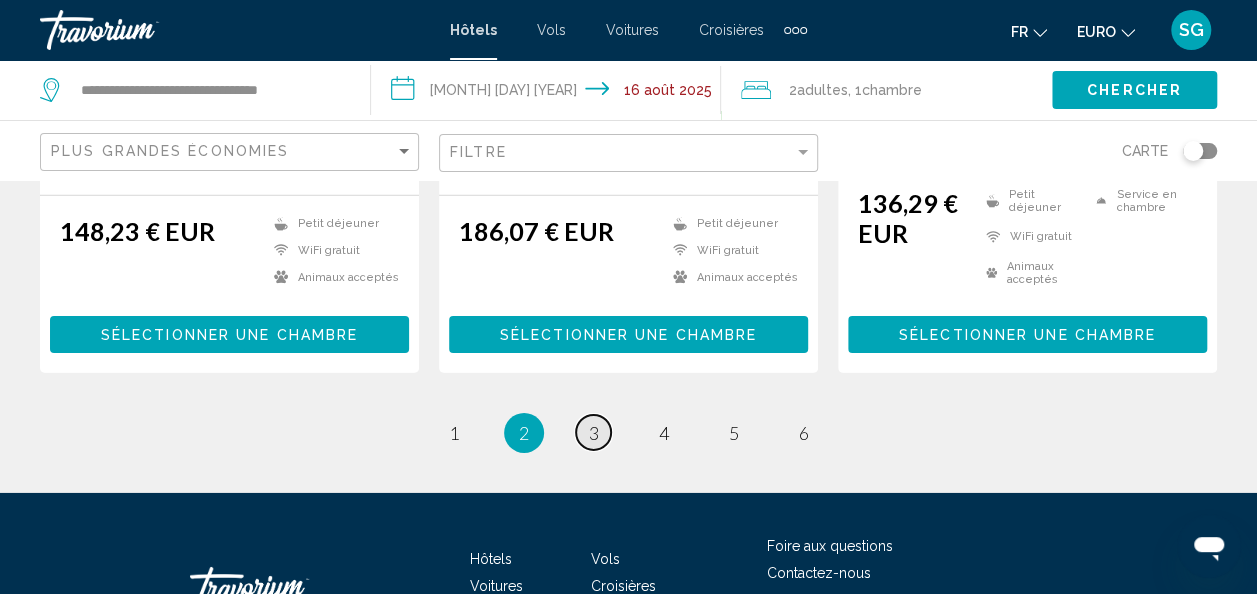 click on "3" at bounding box center [594, 433] 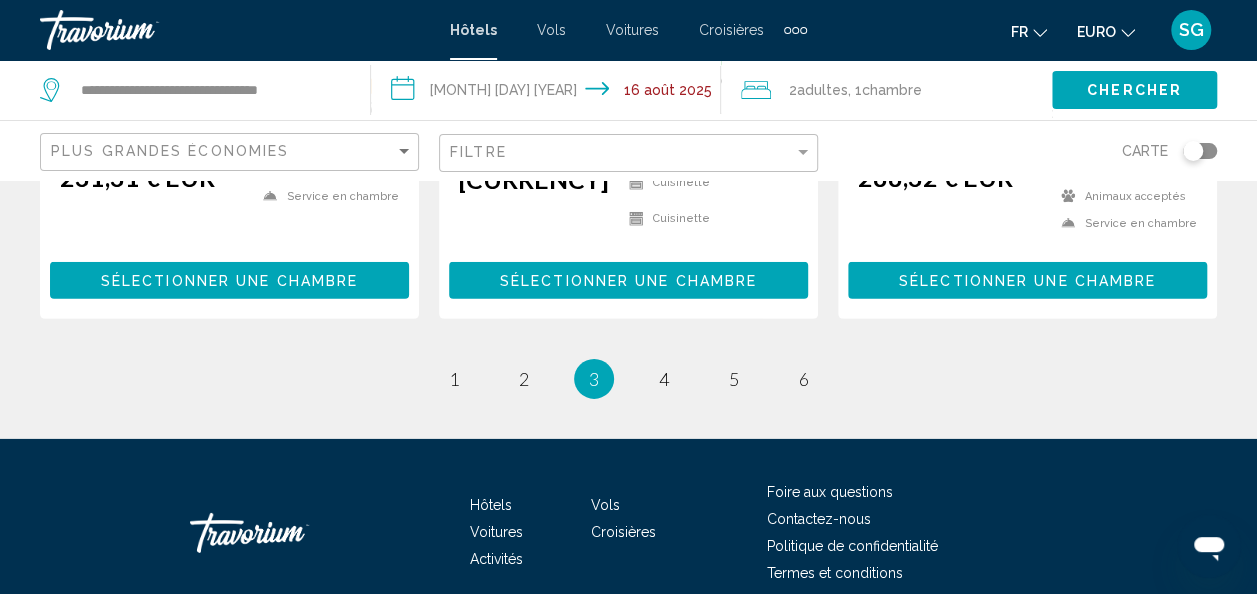 scroll, scrollTop: 3000, scrollLeft: 0, axis: vertical 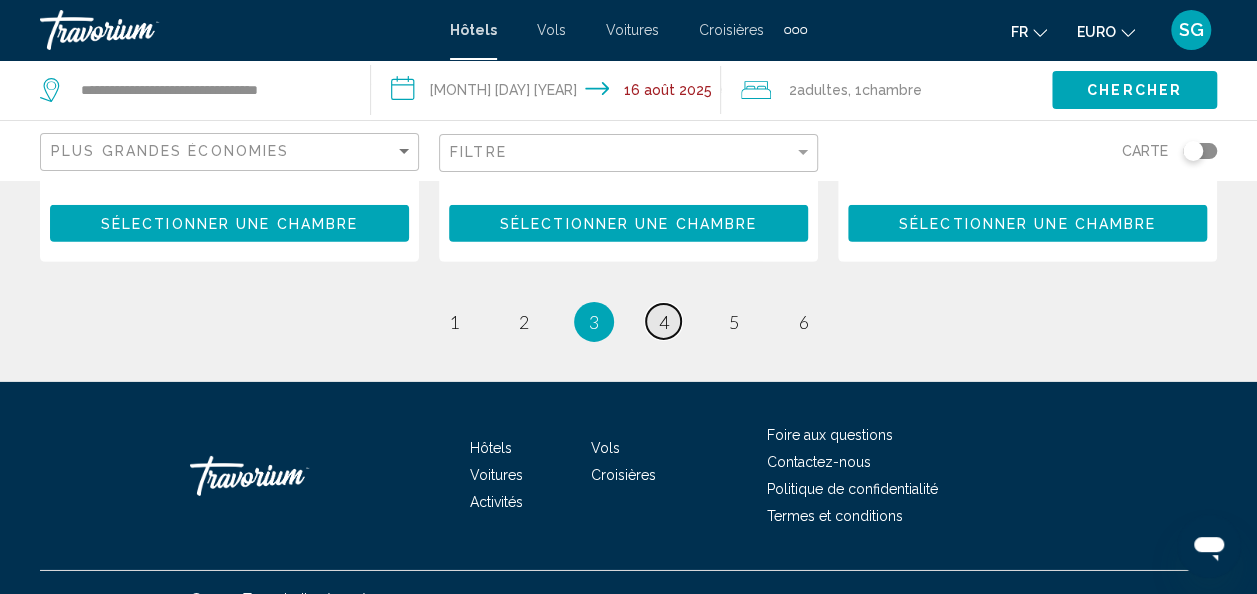 click on "4" at bounding box center [664, 322] 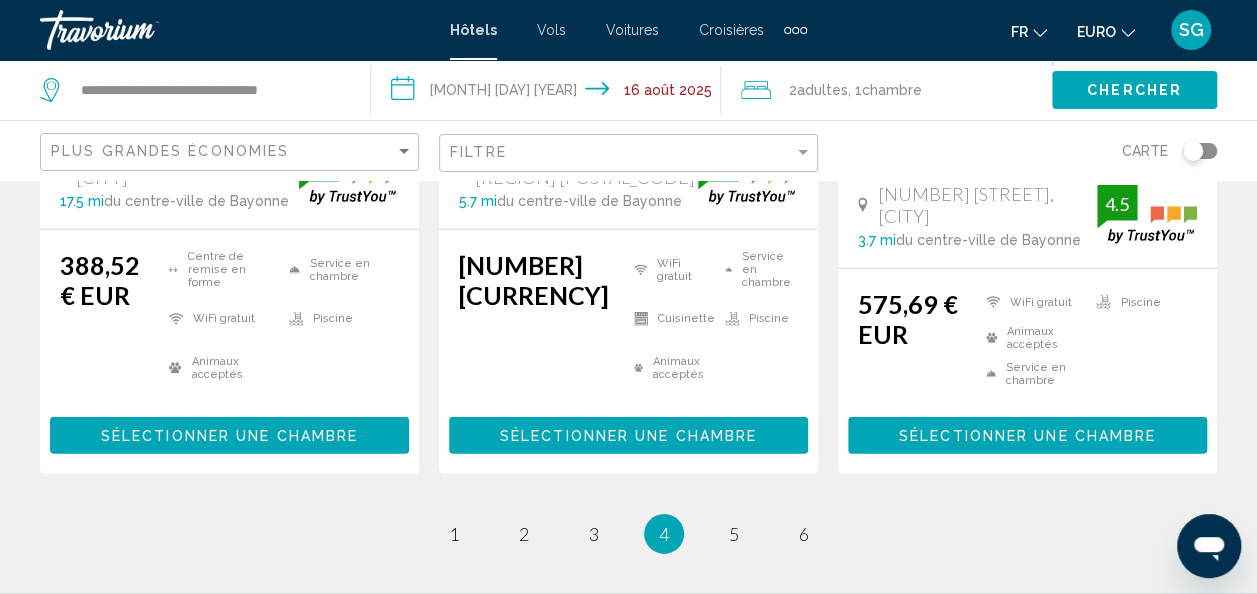 scroll, scrollTop: 2900, scrollLeft: 0, axis: vertical 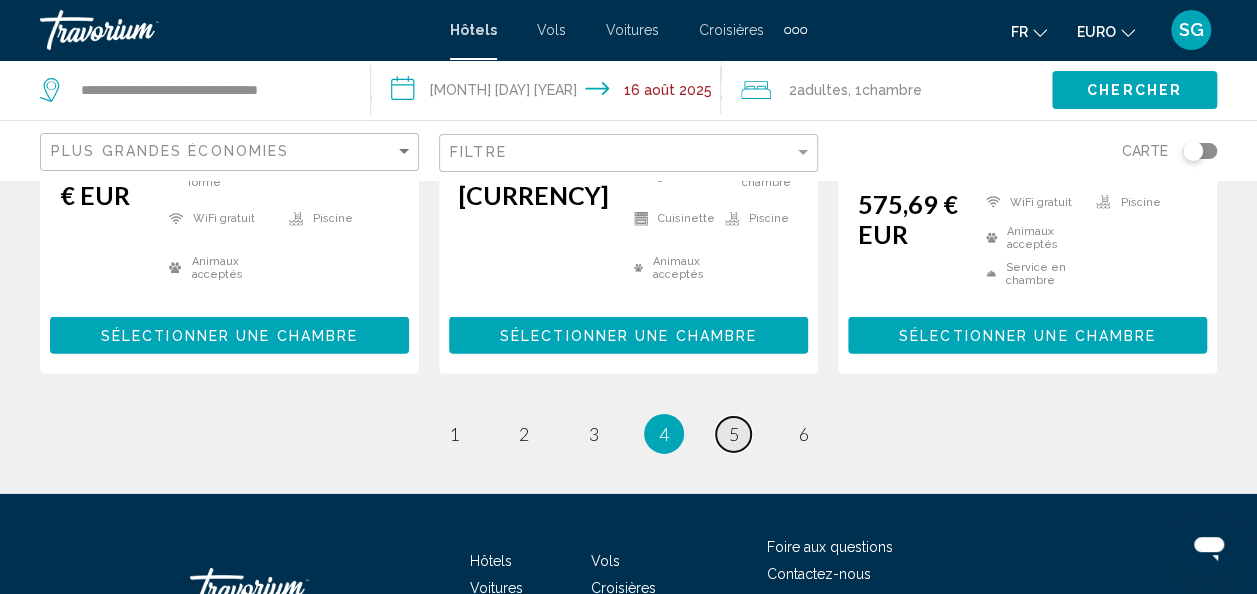 click on "5" at bounding box center [734, 434] 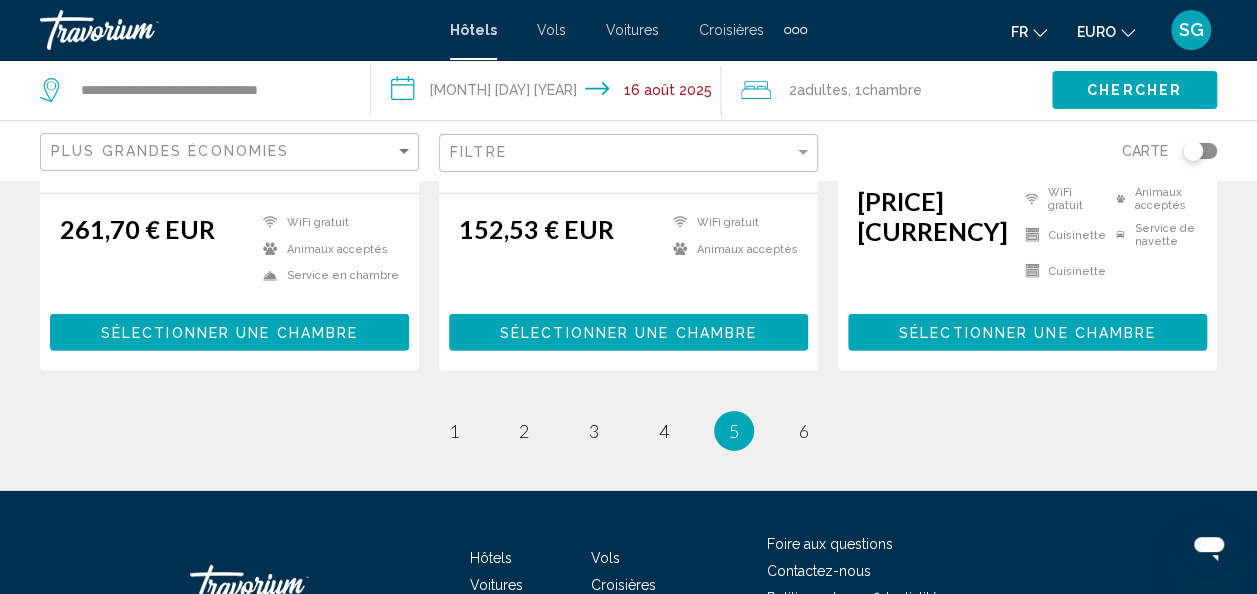 scroll, scrollTop: 2900, scrollLeft: 0, axis: vertical 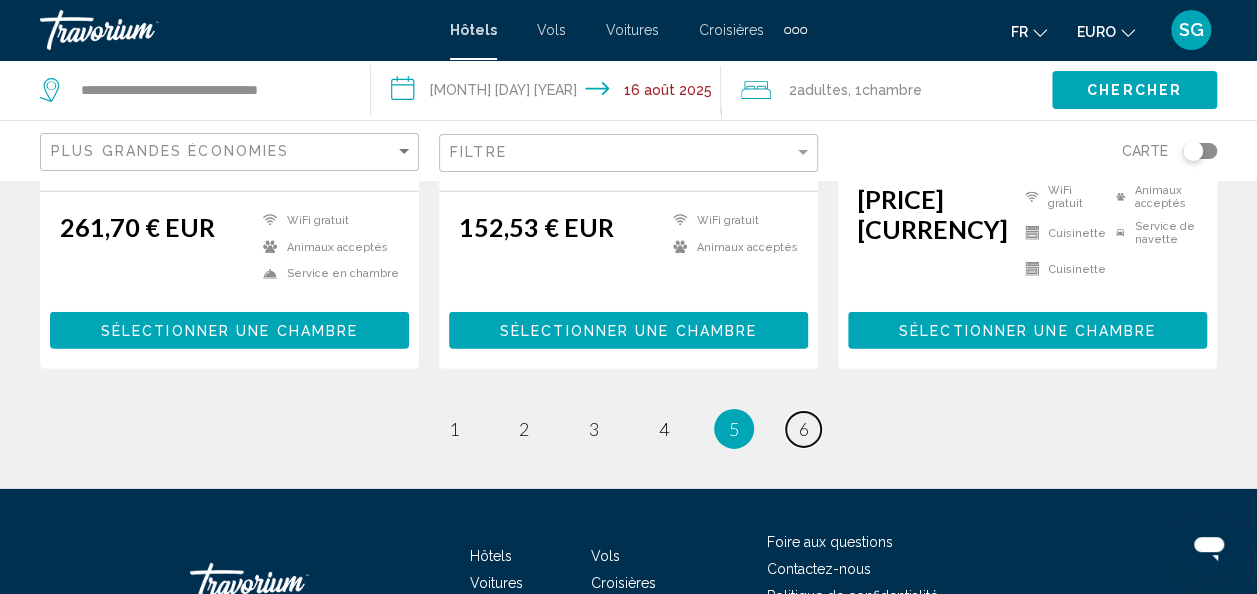 click on "6" at bounding box center (804, 429) 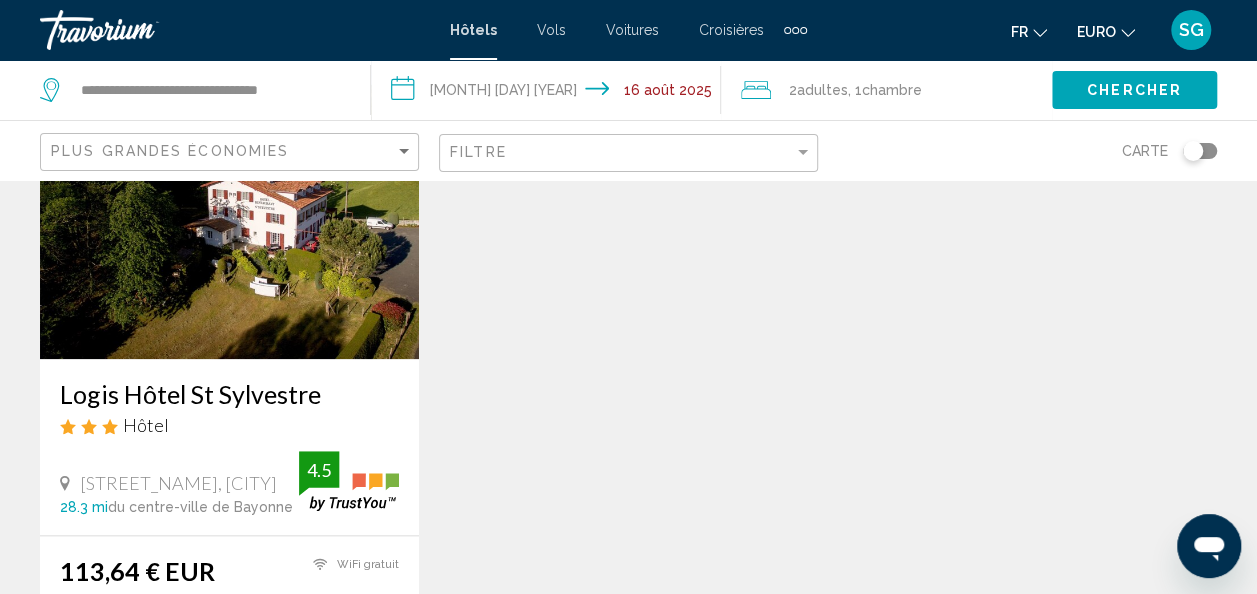 scroll, scrollTop: 900, scrollLeft: 0, axis: vertical 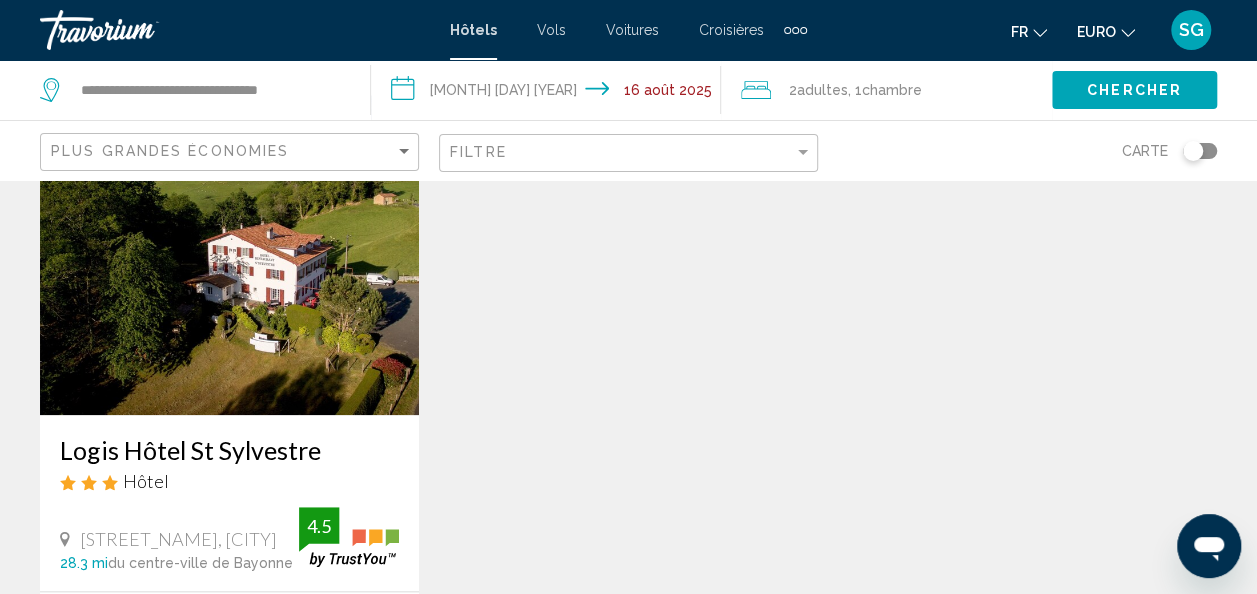 click at bounding box center (229, 255) 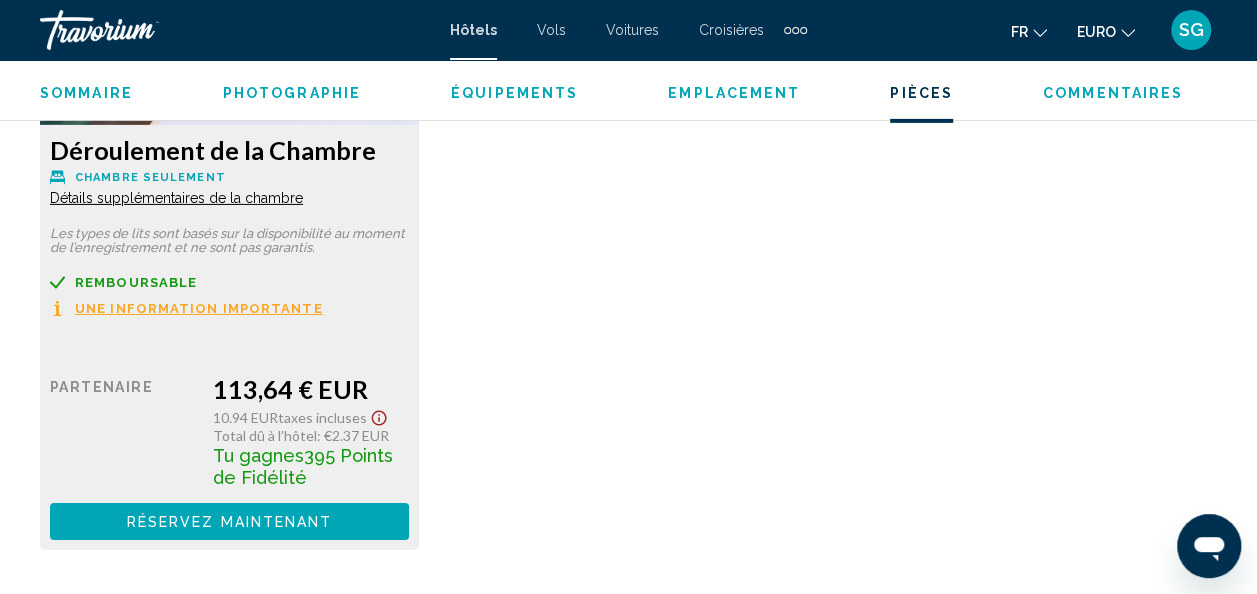 scroll, scrollTop: 3238, scrollLeft: 0, axis: vertical 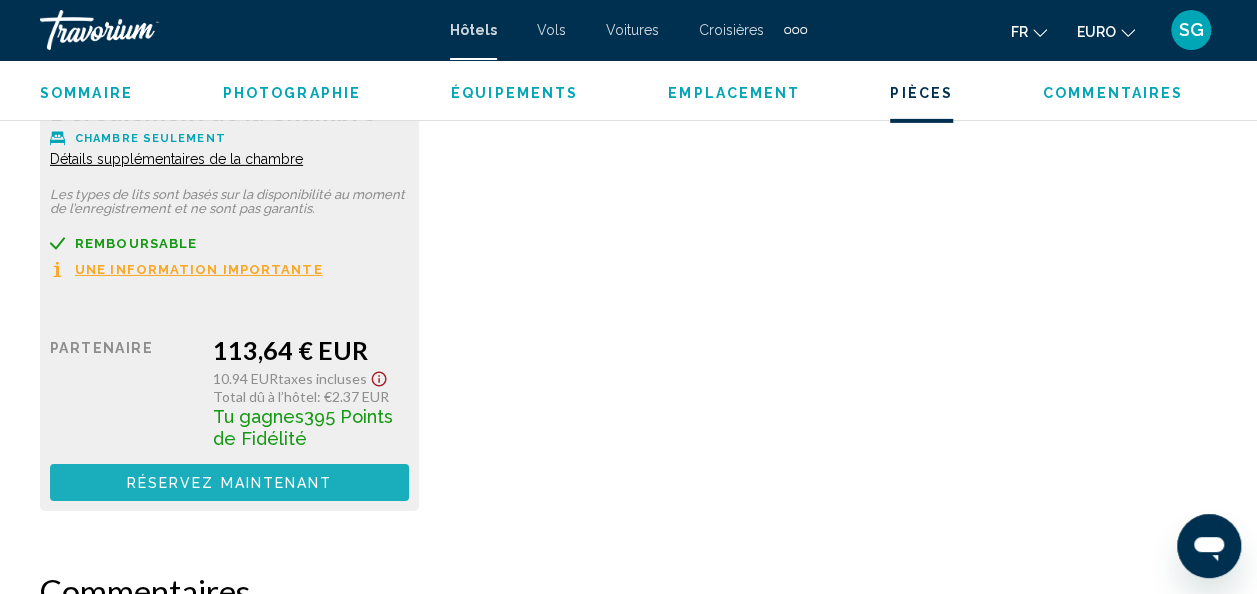 click on "Réservez maintenant Plus disponible" at bounding box center [229, 482] 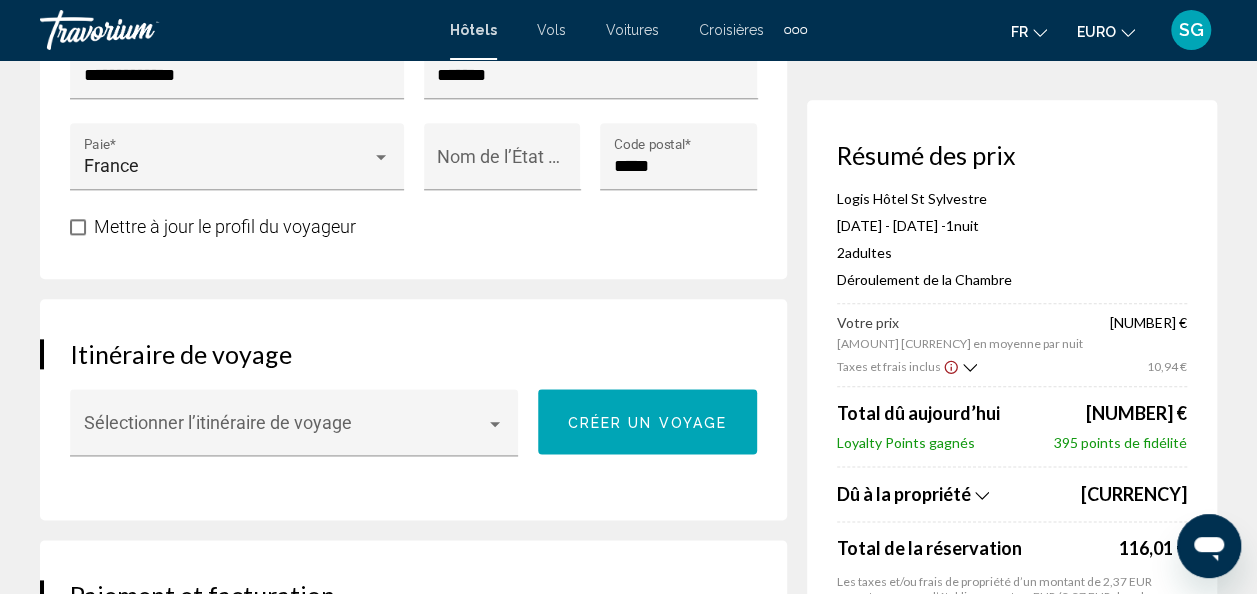 scroll, scrollTop: 1100, scrollLeft: 0, axis: vertical 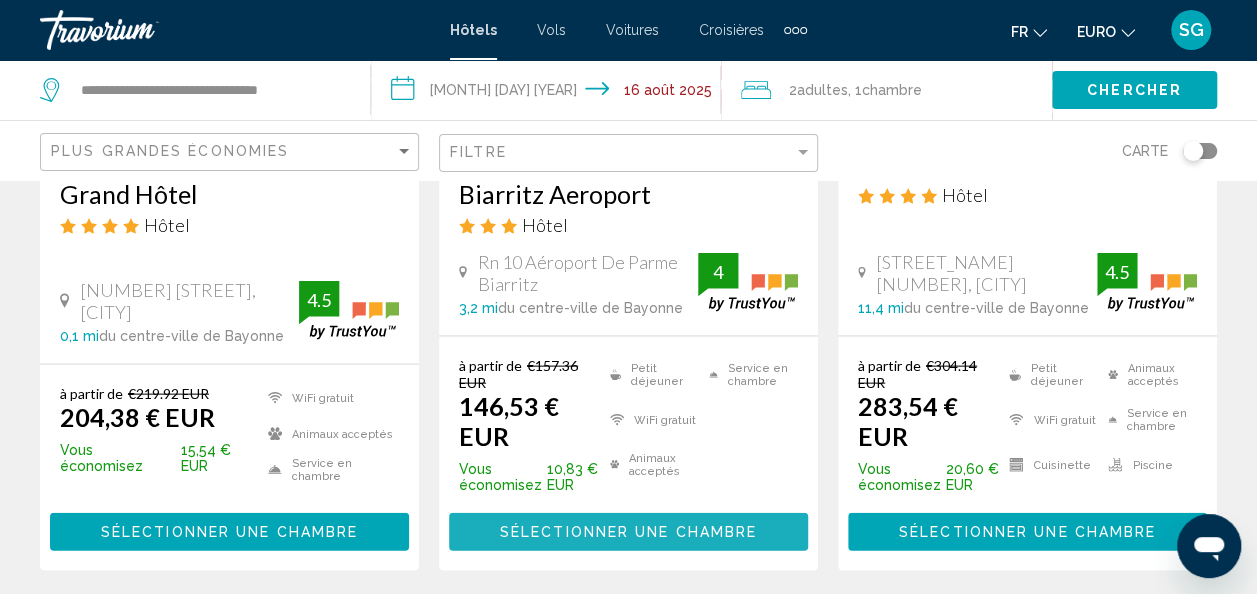 click on "Sélectionner une chambre" at bounding box center [628, 533] 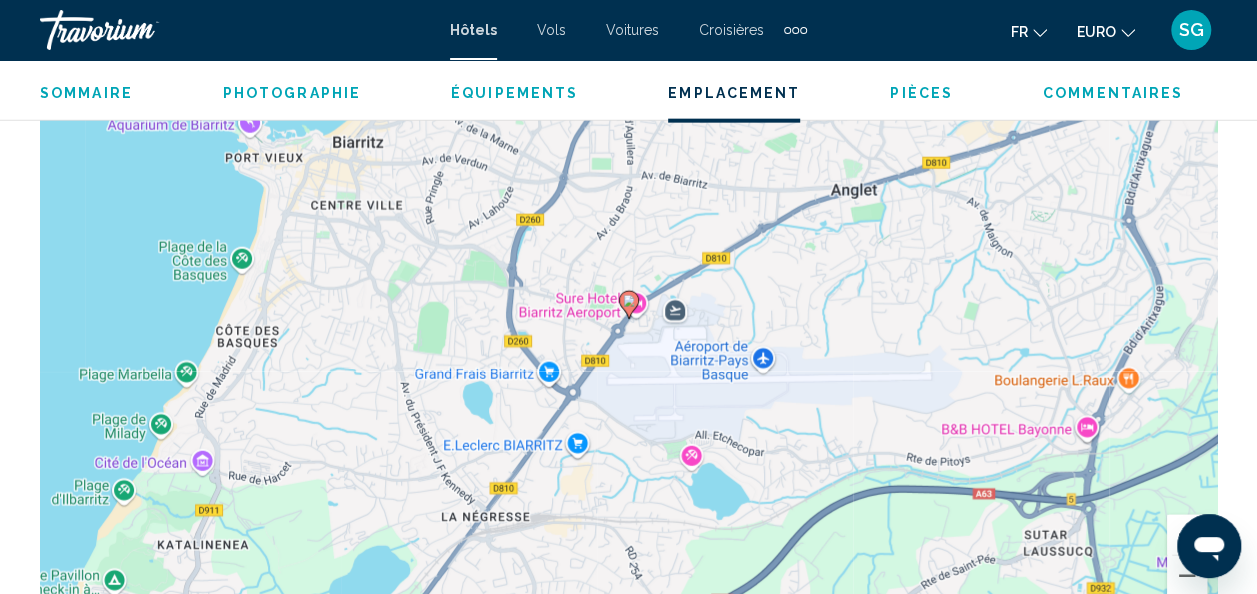 scroll, scrollTop: 2338, scrollLeft: 0, axis: vertical 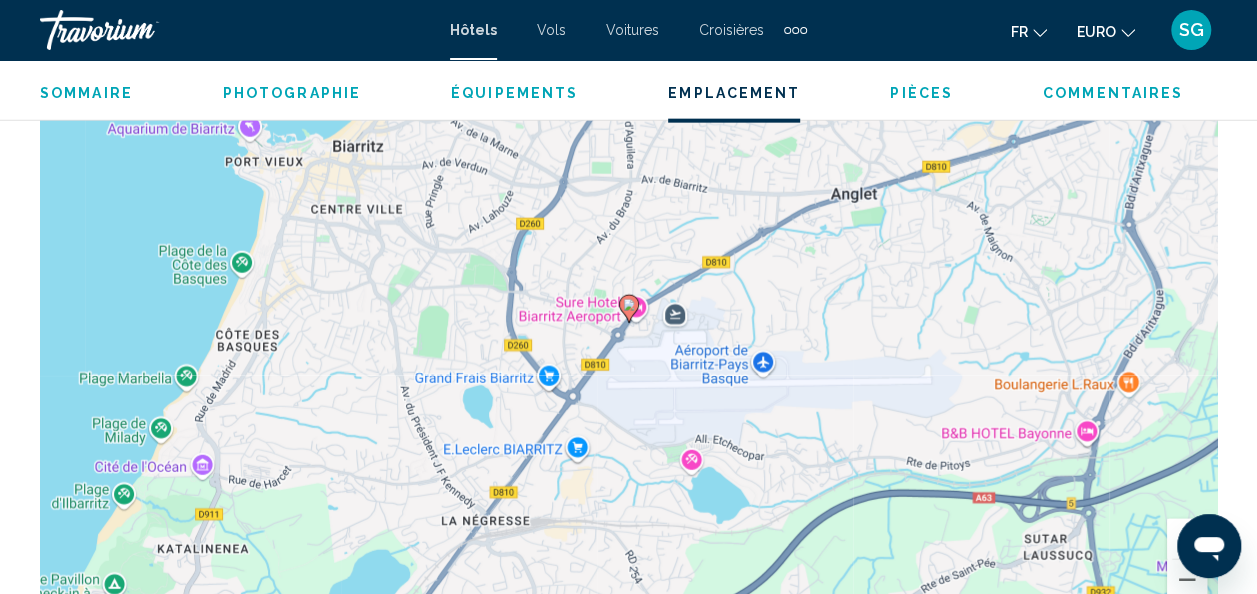 click on "Équipements" at bounding box center [514, 93] 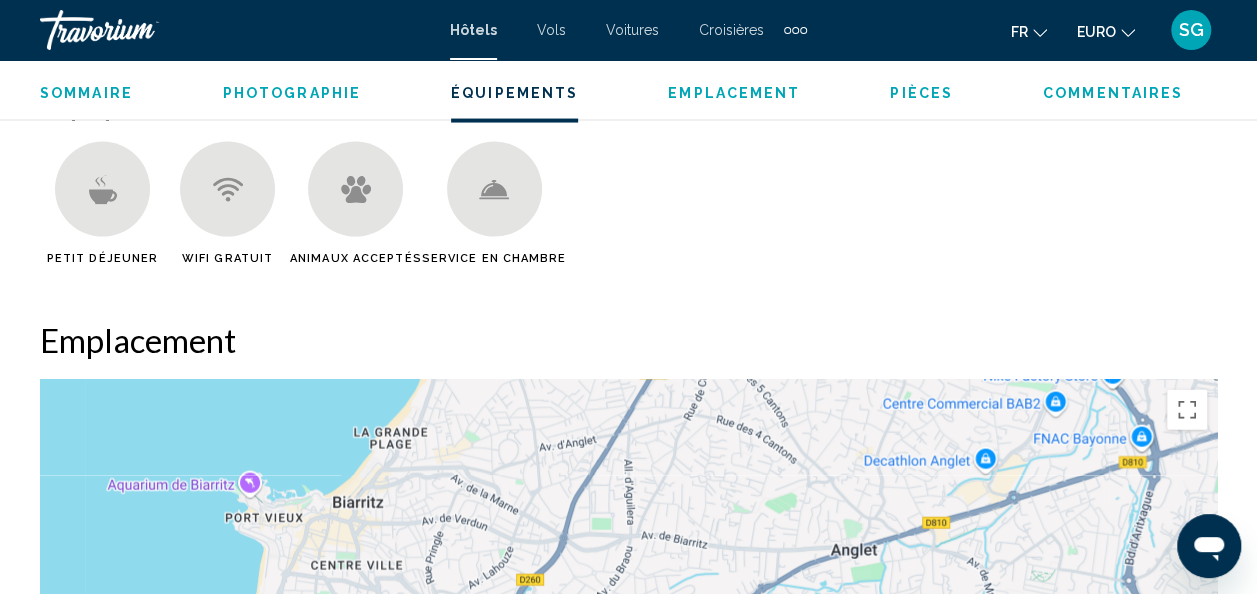 scroll, scrollTop: 1944, scrollLeft: 0, axis: vertical 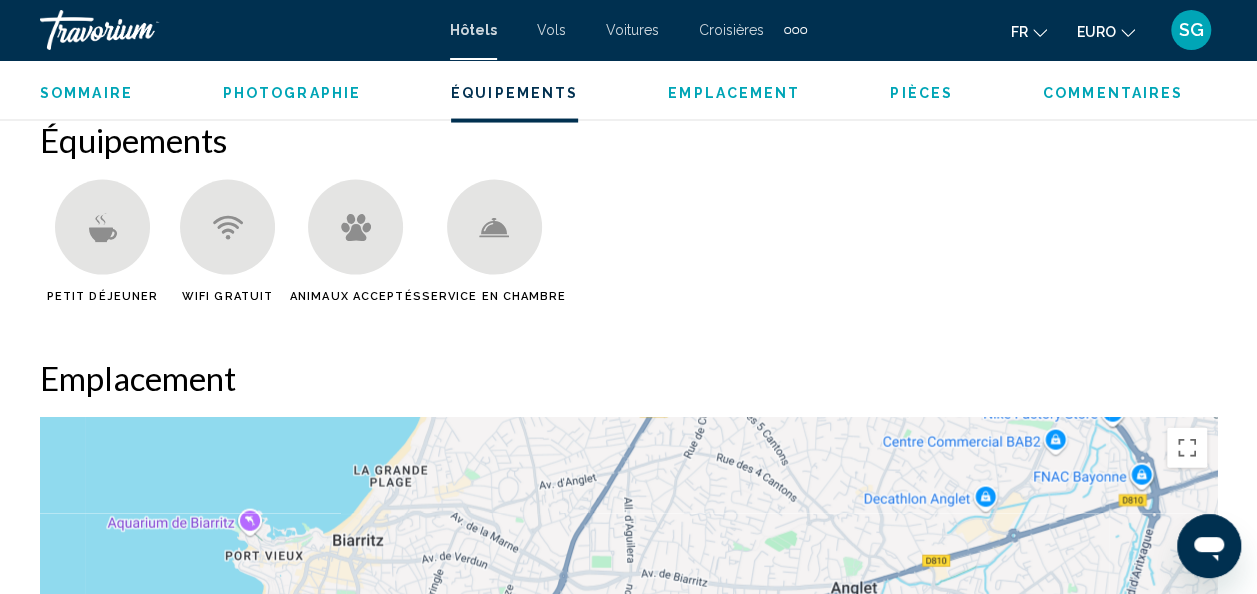click at bounding box center [102, 227] 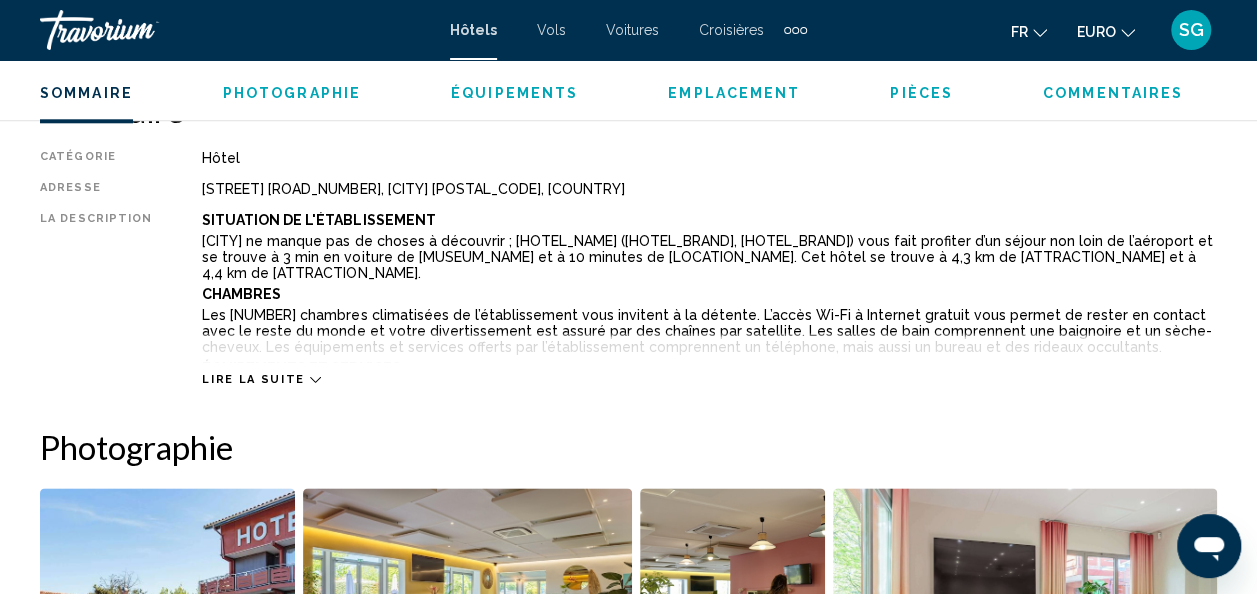 scroll, scrollTop: 990, scrollLeft: 0, axis: vertical 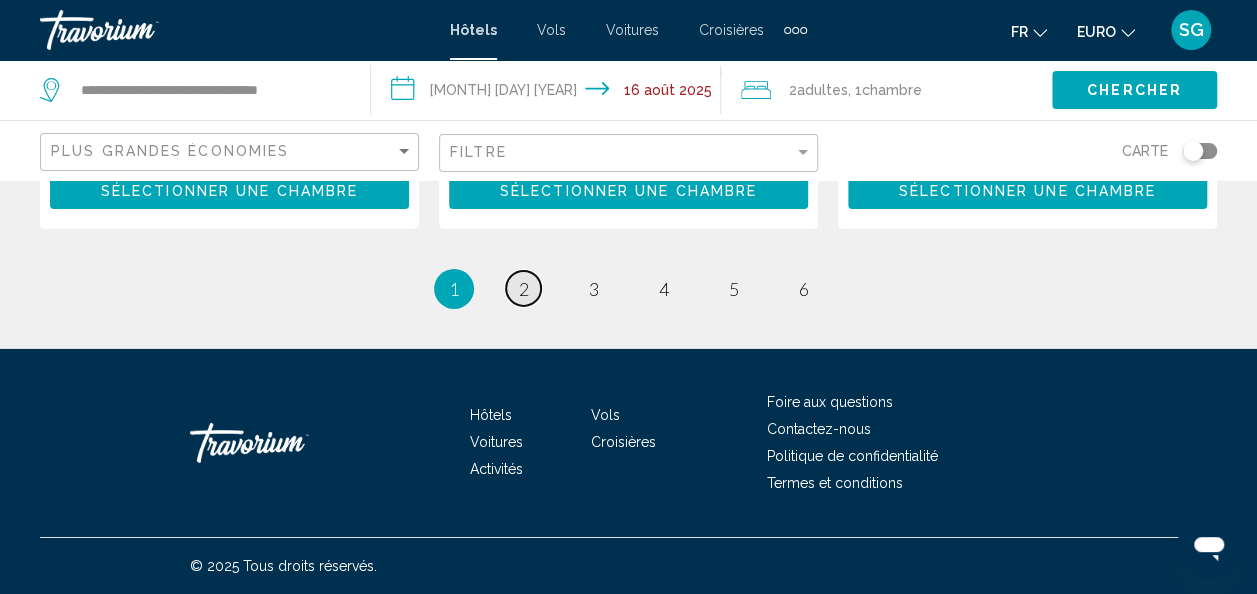 click on "page  2" at bounding box center [523, 288] 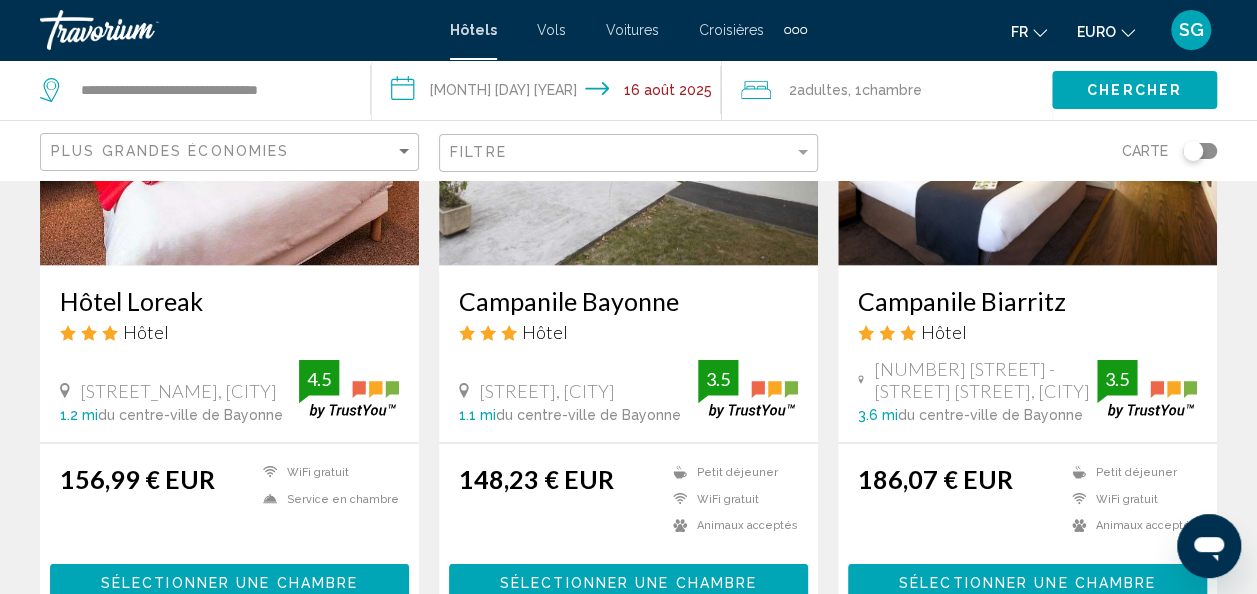 scroll, scrollTop: 1900, scrollLeft: 0, axis: vertical 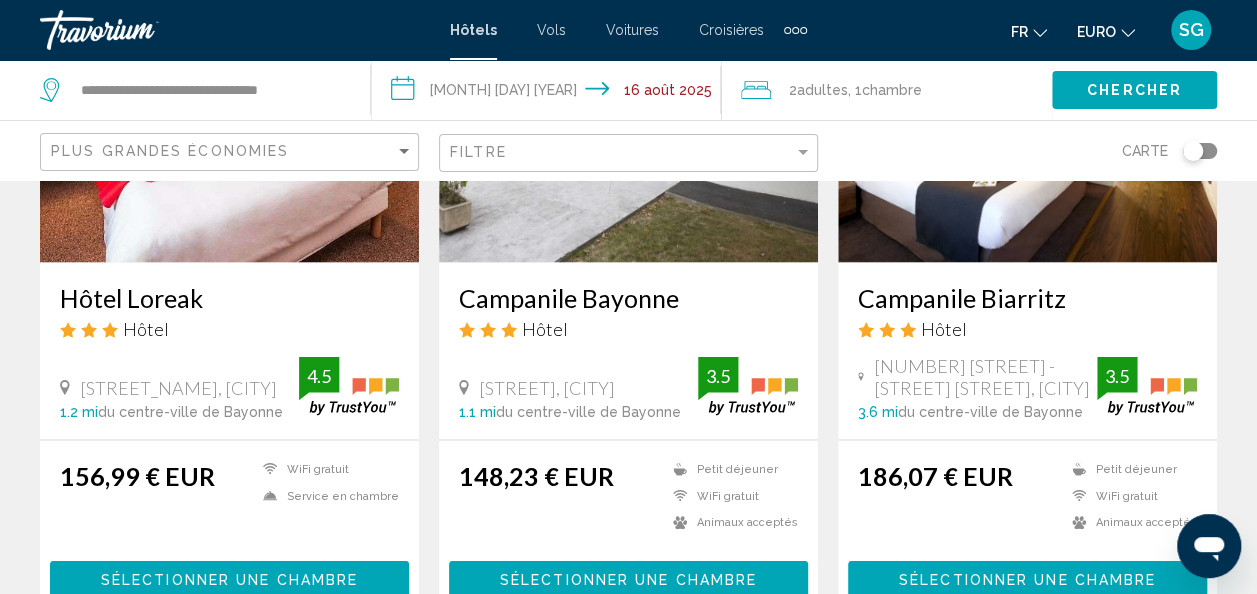 click at bounding box center [628, 103] 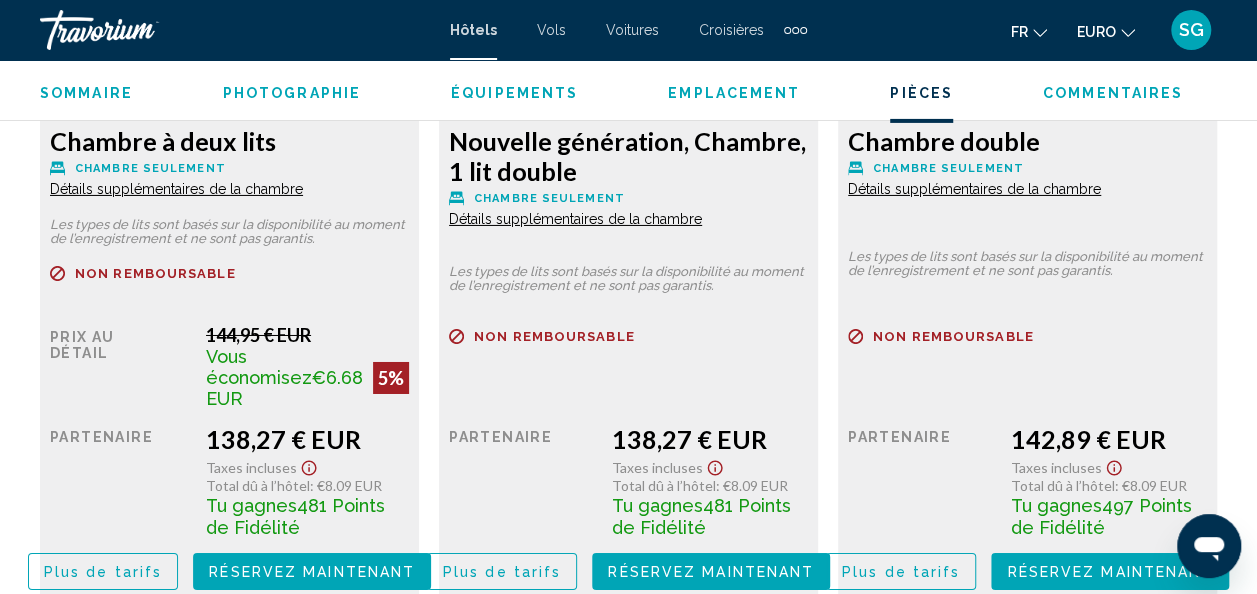 scroll, scrollTop: 3338, scrollLeft: 0, axis: vertical 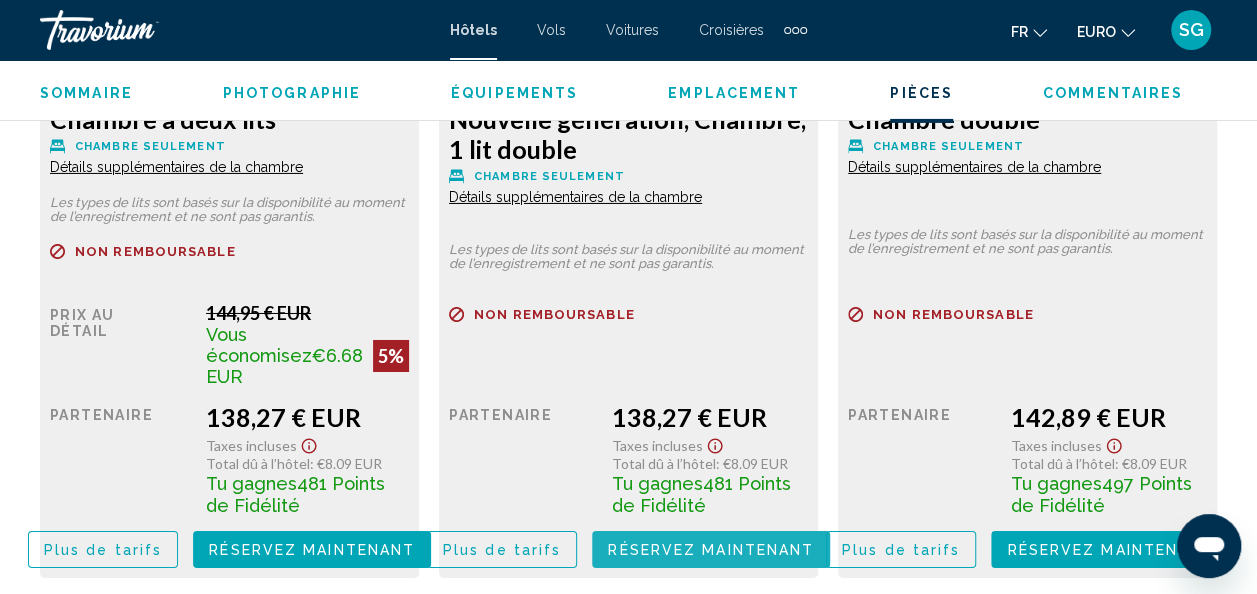 click on "Réservez maintenant Plus disponible" at bounding box center [711, 549] 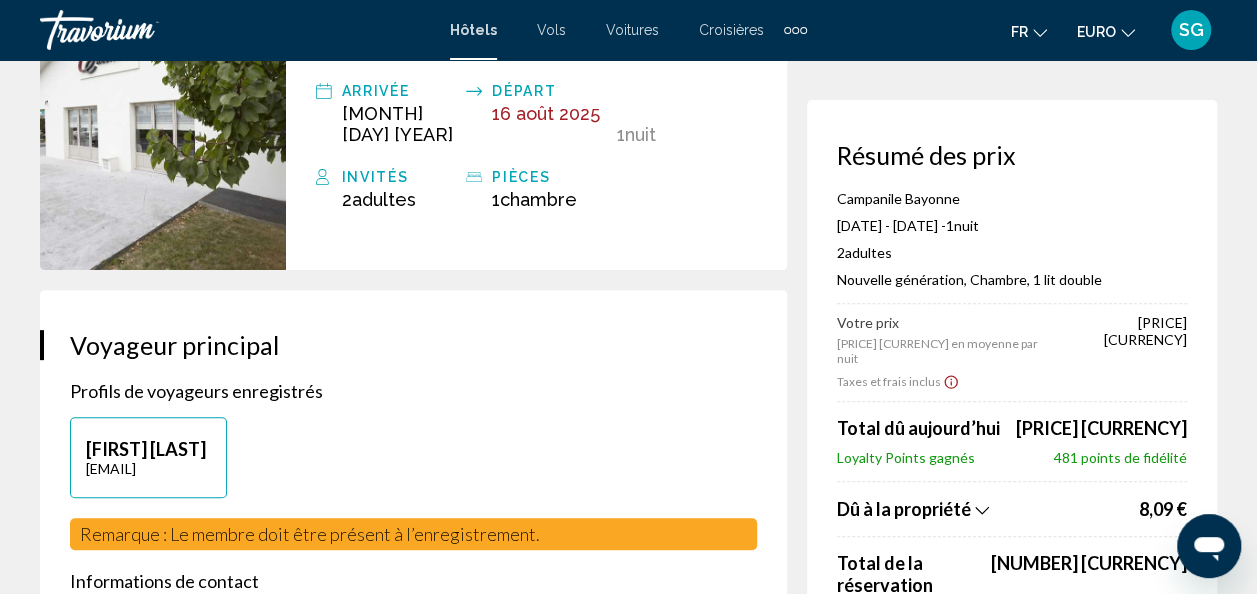 scroll, scrollTop: 200, scrollLeft: 0, axis: vertical 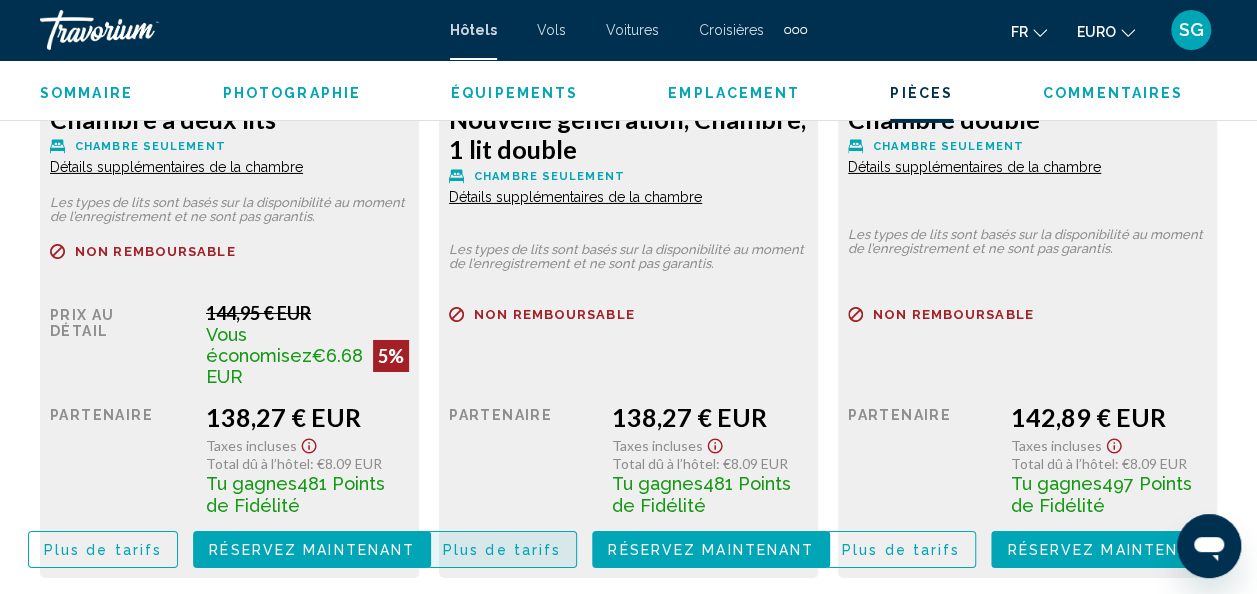 click on "Plus de tarifs" at bounding box center [502, 550] 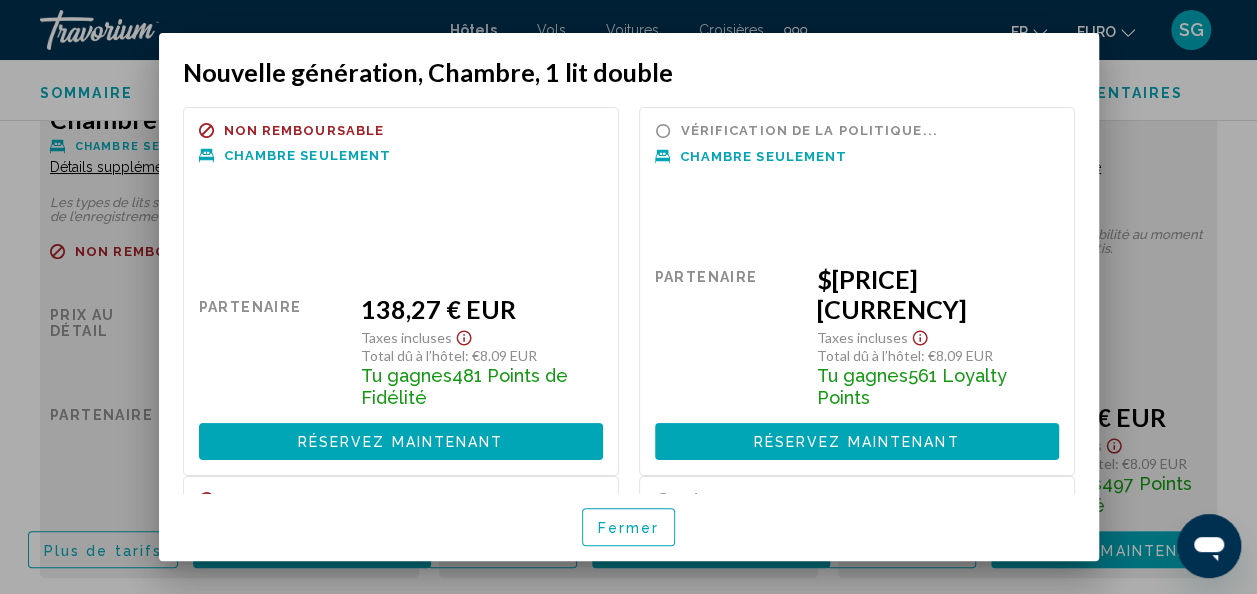 scroll, scrollTop: 0, scrollLeft: 0, axis: both 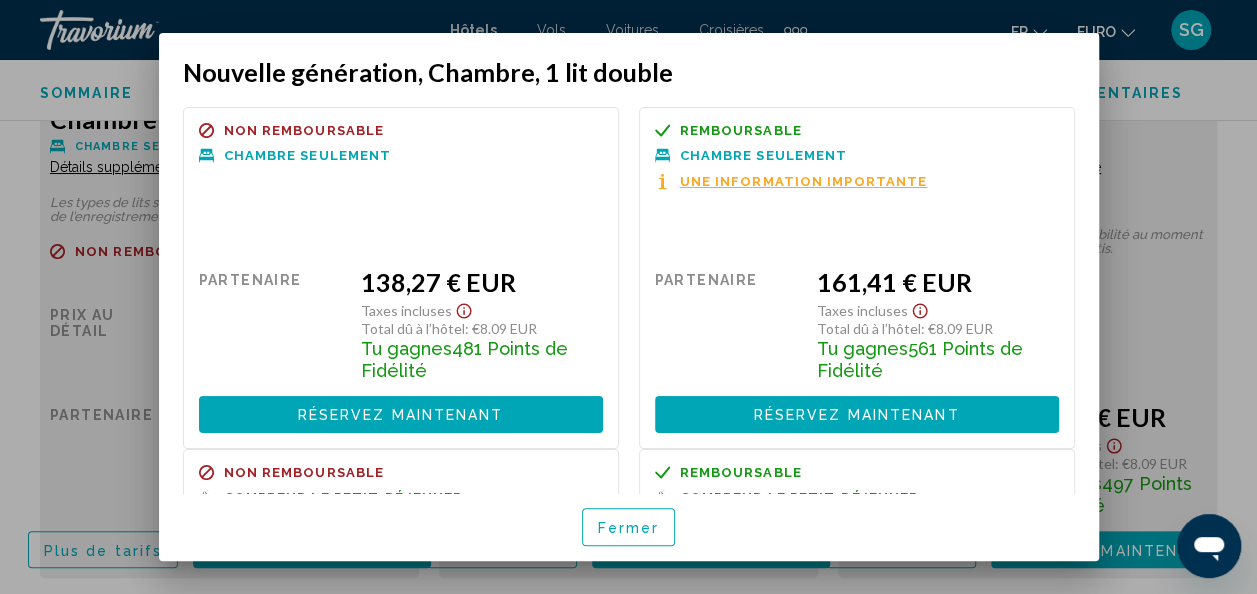 click on "Une information importante" at bounding box center (804, 181) 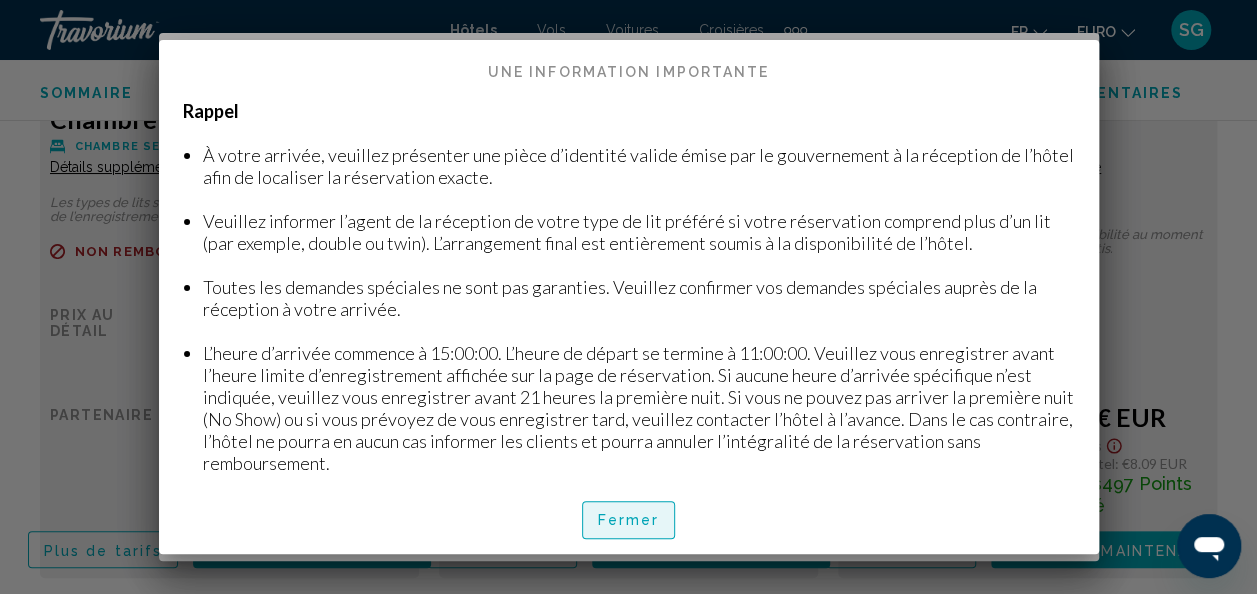 click on "Fermer" at bounding box center [629, 521] 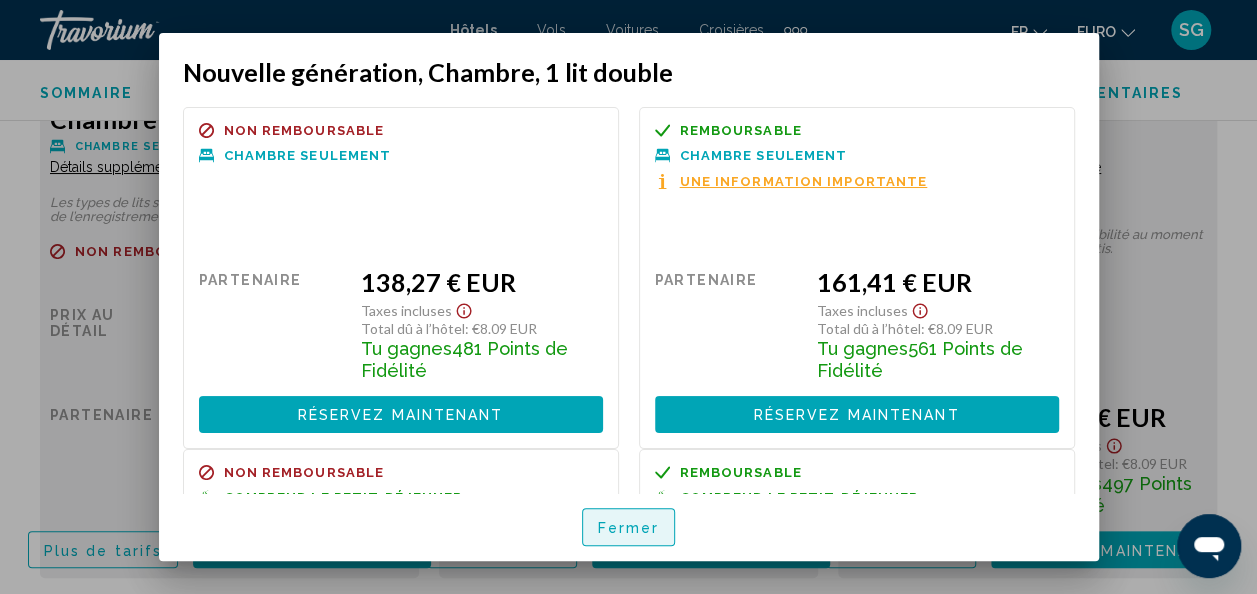 click on "Fermer" at bounding box center [629, 528] 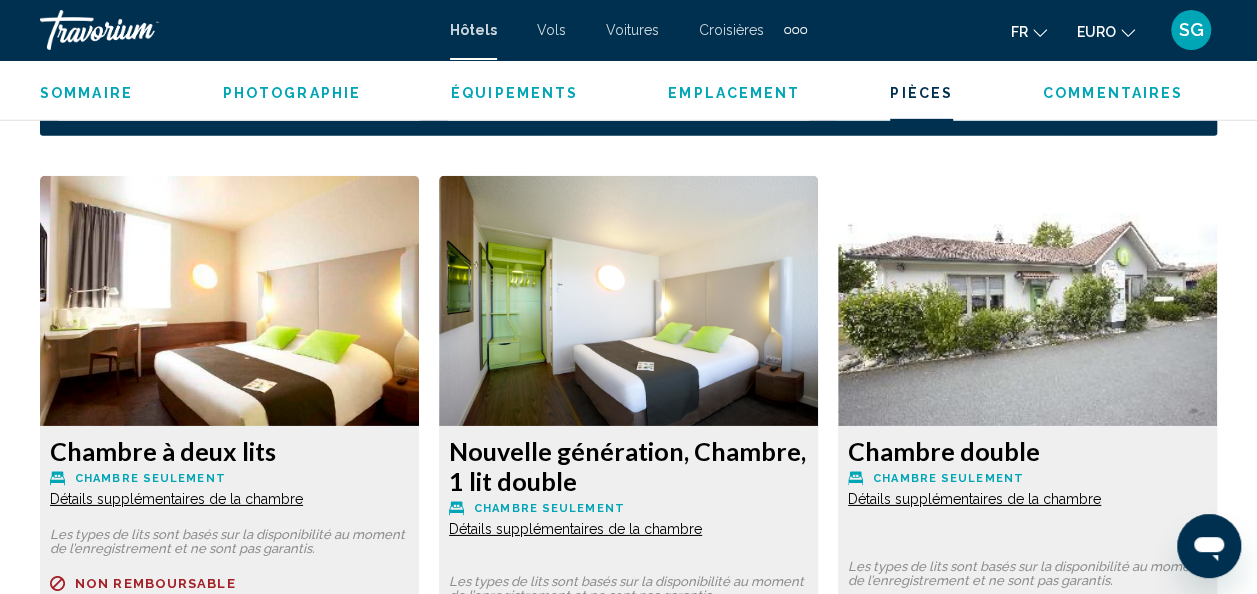 scroll, scrollTop: 3038, scrollLeft: 0, axis: vertical 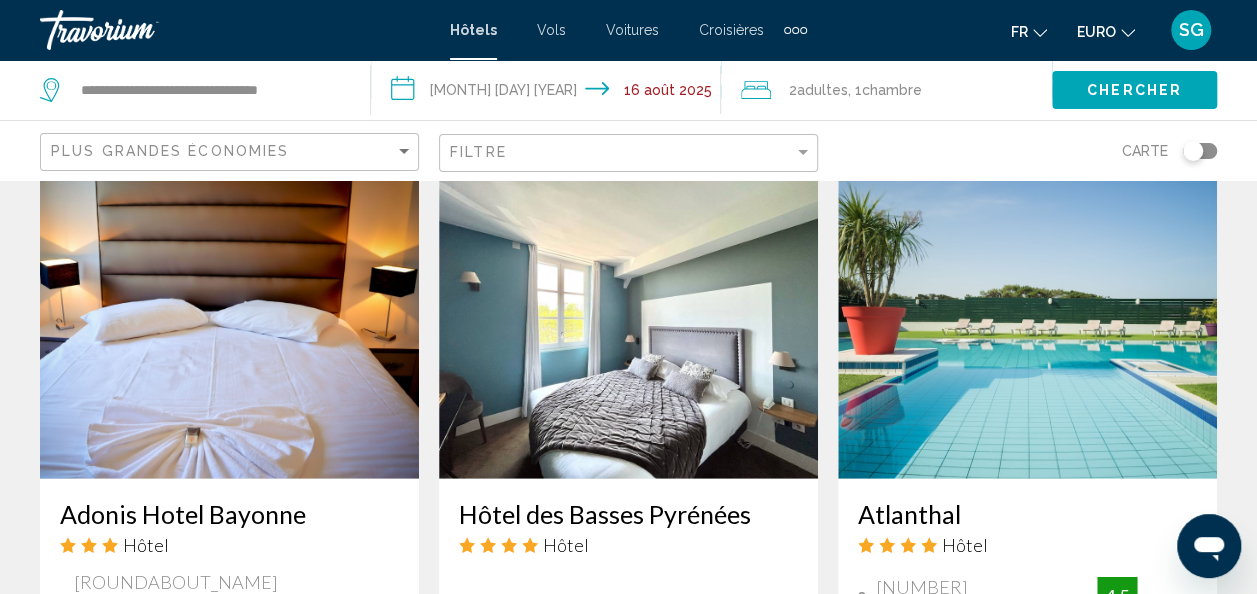 click at bounding box center (229, 319) 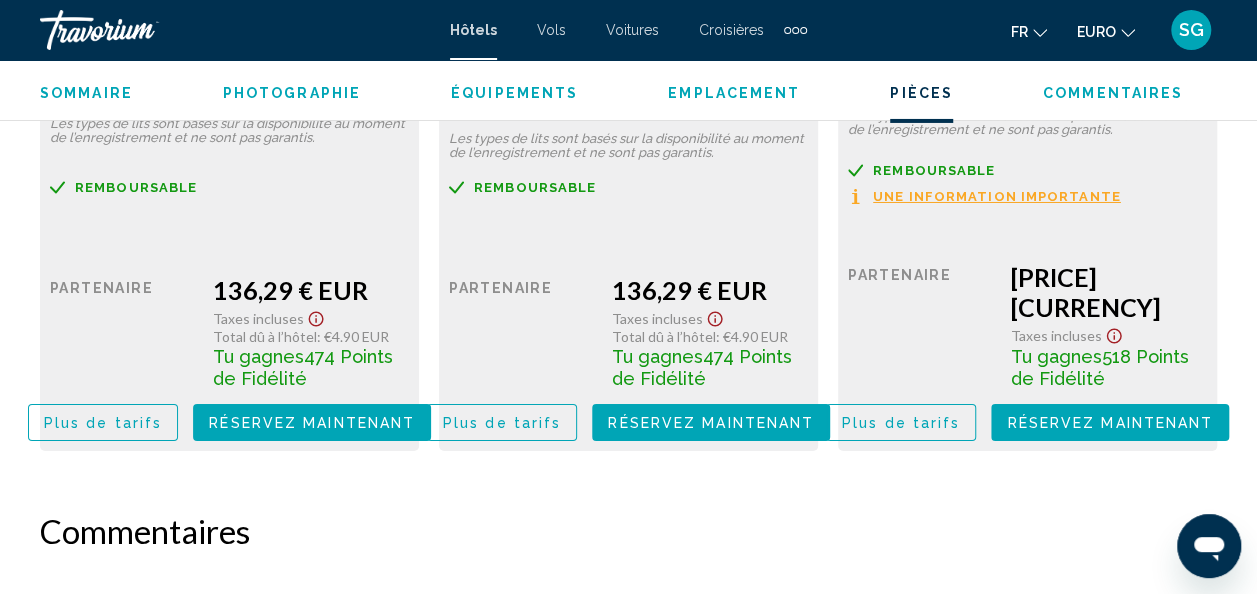 scroll, scrollTop: 3438, scrollLeft: 0, axis: vertical 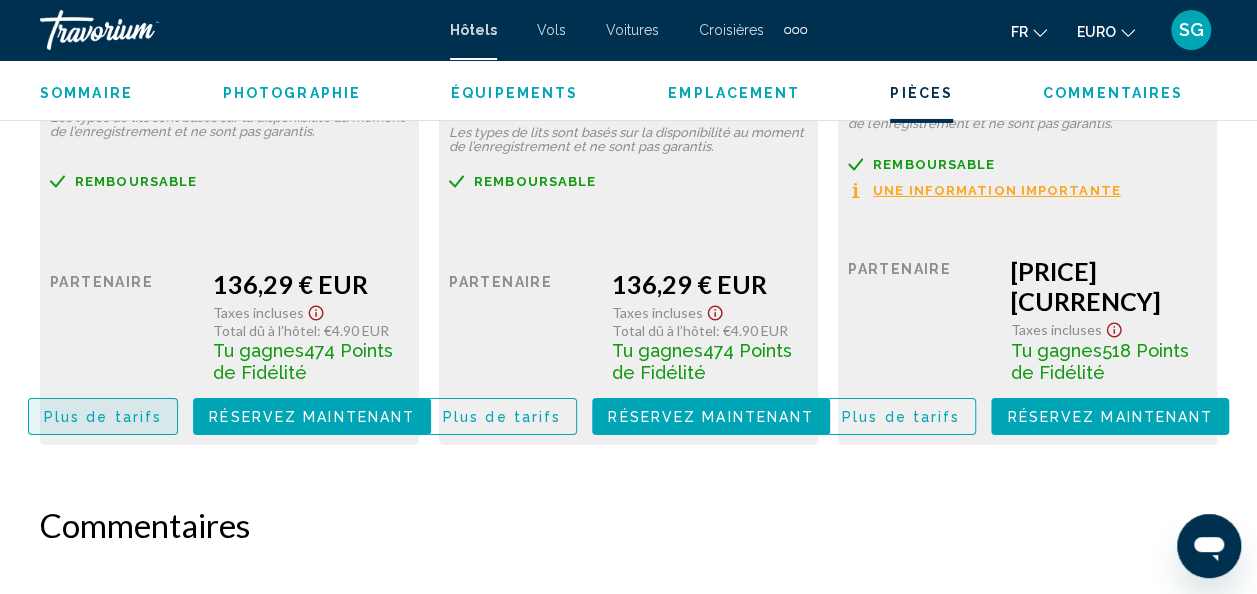 click on "Plus de tarifs" at bounding box center [103, 417] 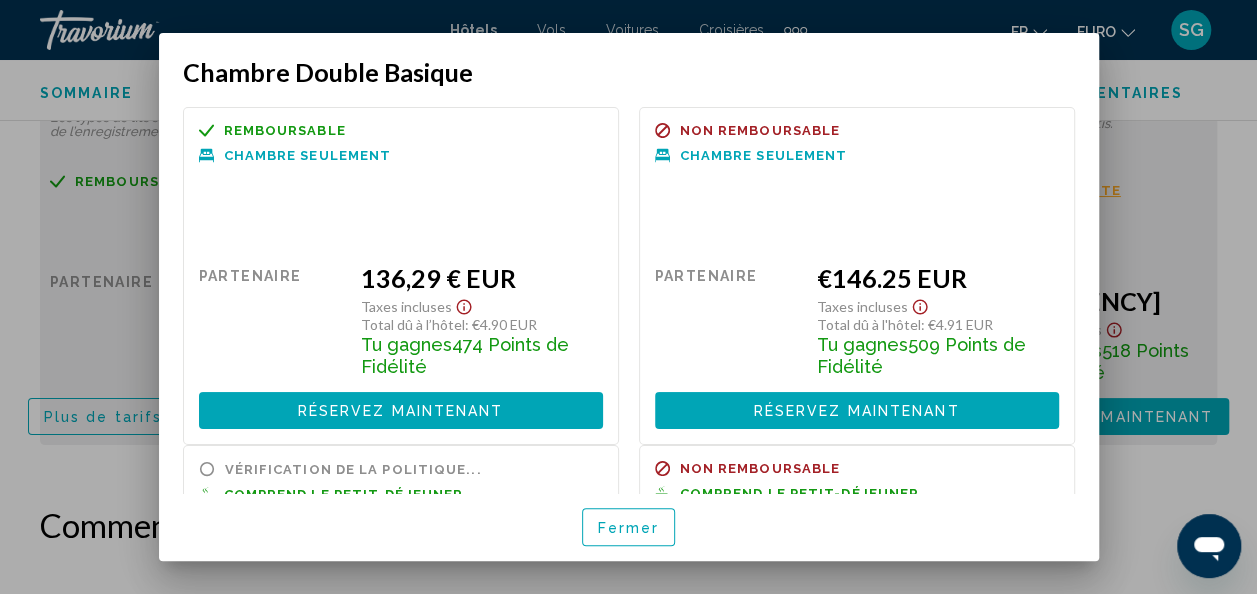 scroll, scrollTop: 0, scrollLeft: 0, axis: both 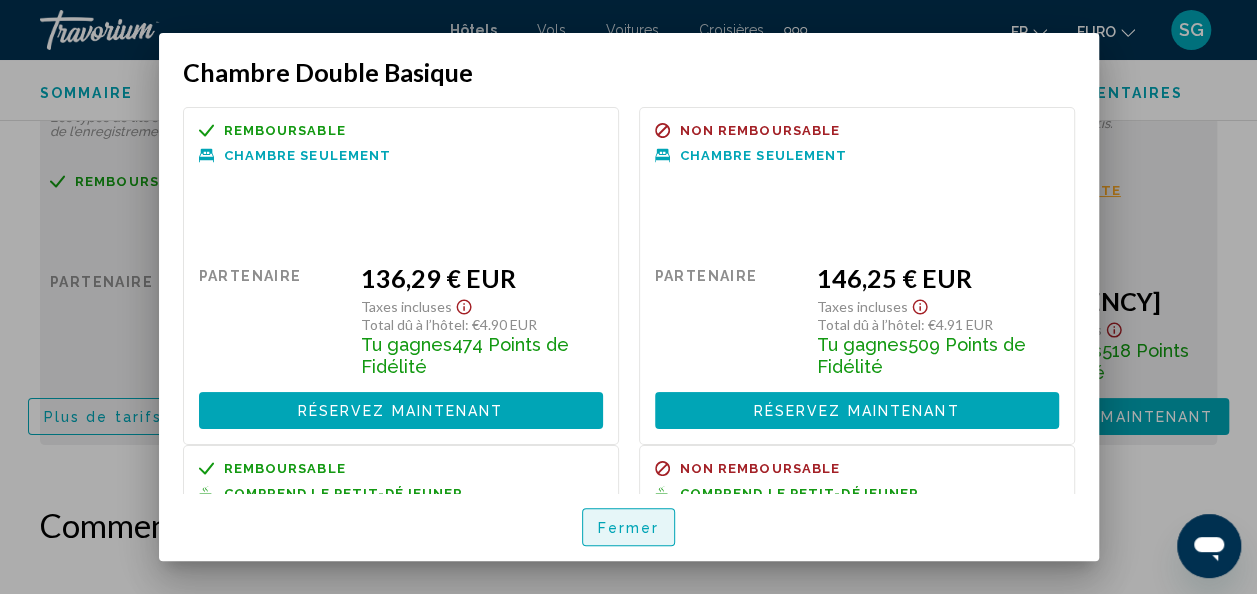 click on "Fermer" at bounding box center (629, 526) 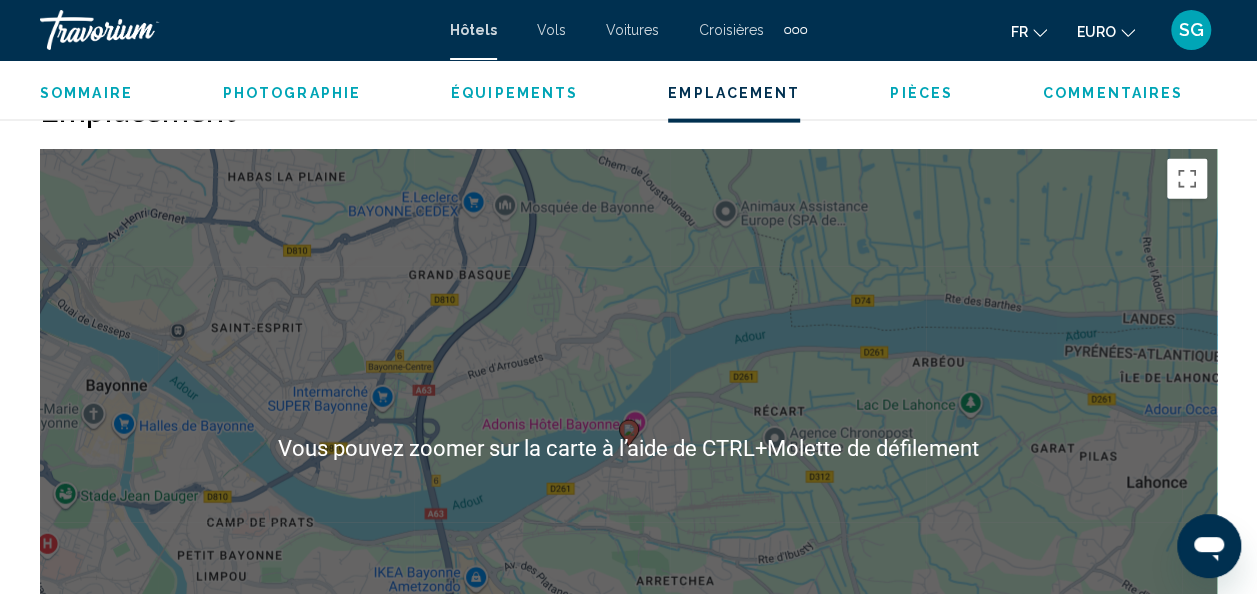 scroll, scrollTop: 2238, scrollLeft: 0, axis: vertical 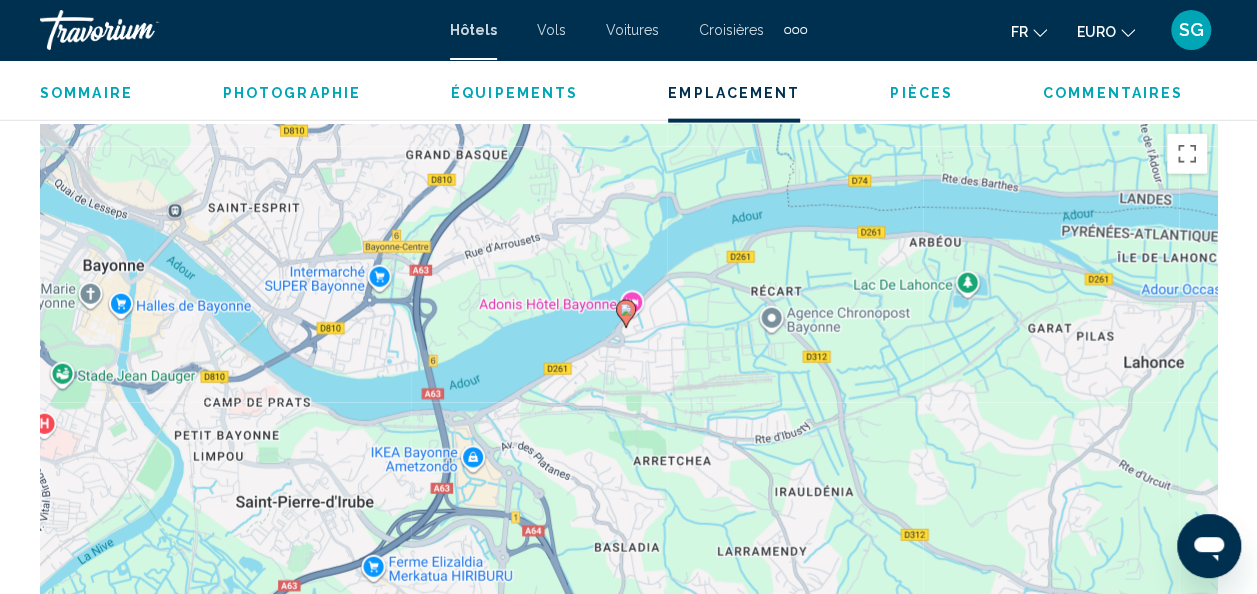 drag, startPoint x: 600, startPoint y: 415, endPoint x: 600, endPoint y: 322, distance: 93 